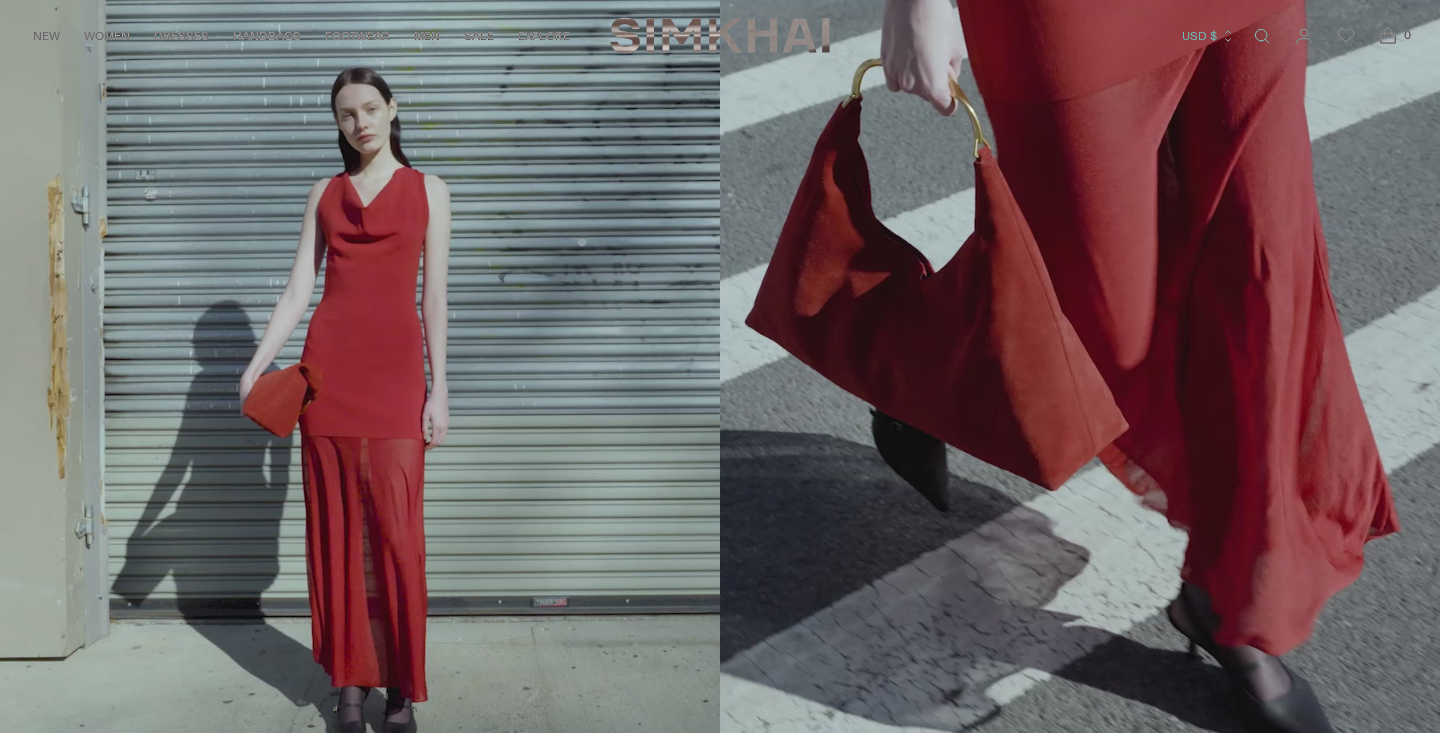 scroll, scrollTop: 0, scrollLeft: 0, axis: both 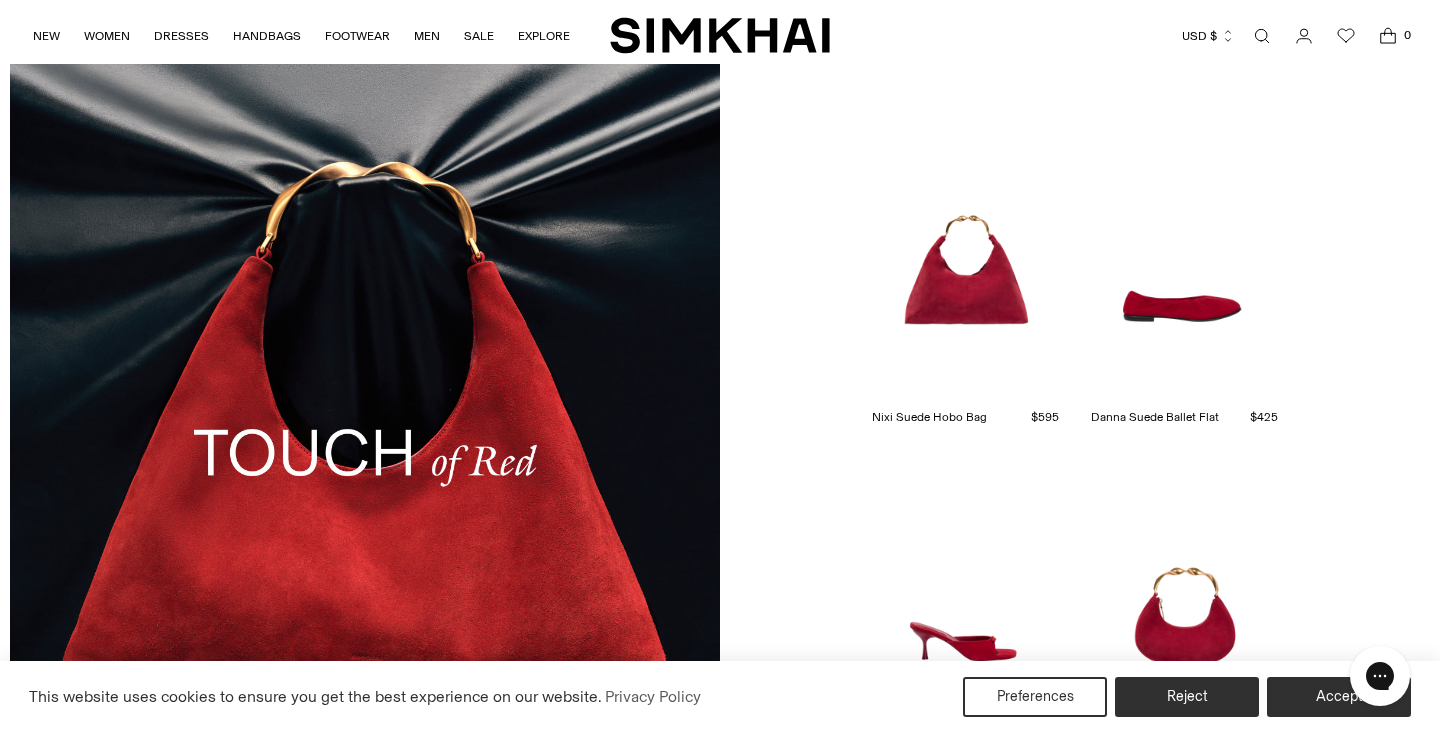 click at bounding box center (965, 252) 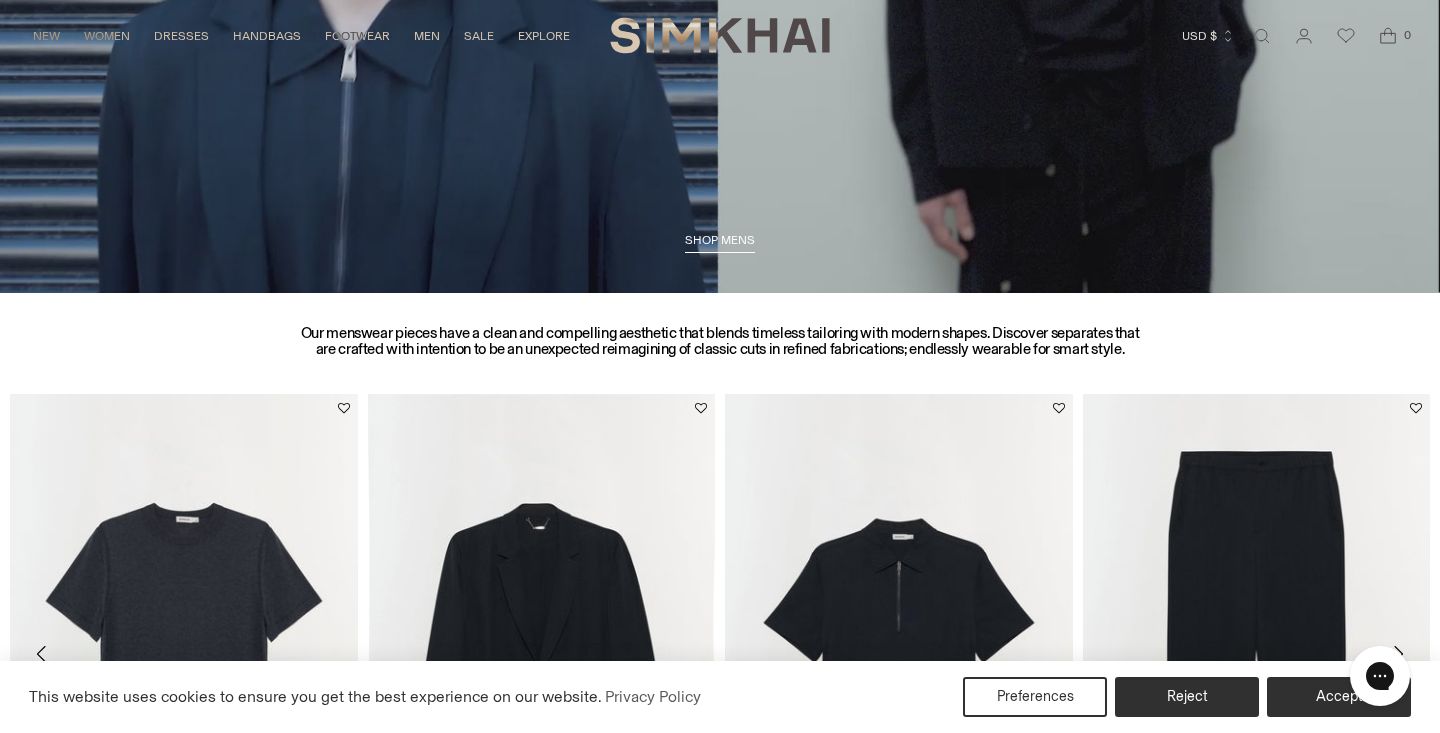 scroll, scrollTop: 3651, scrollLeft: 0, axis: vertical 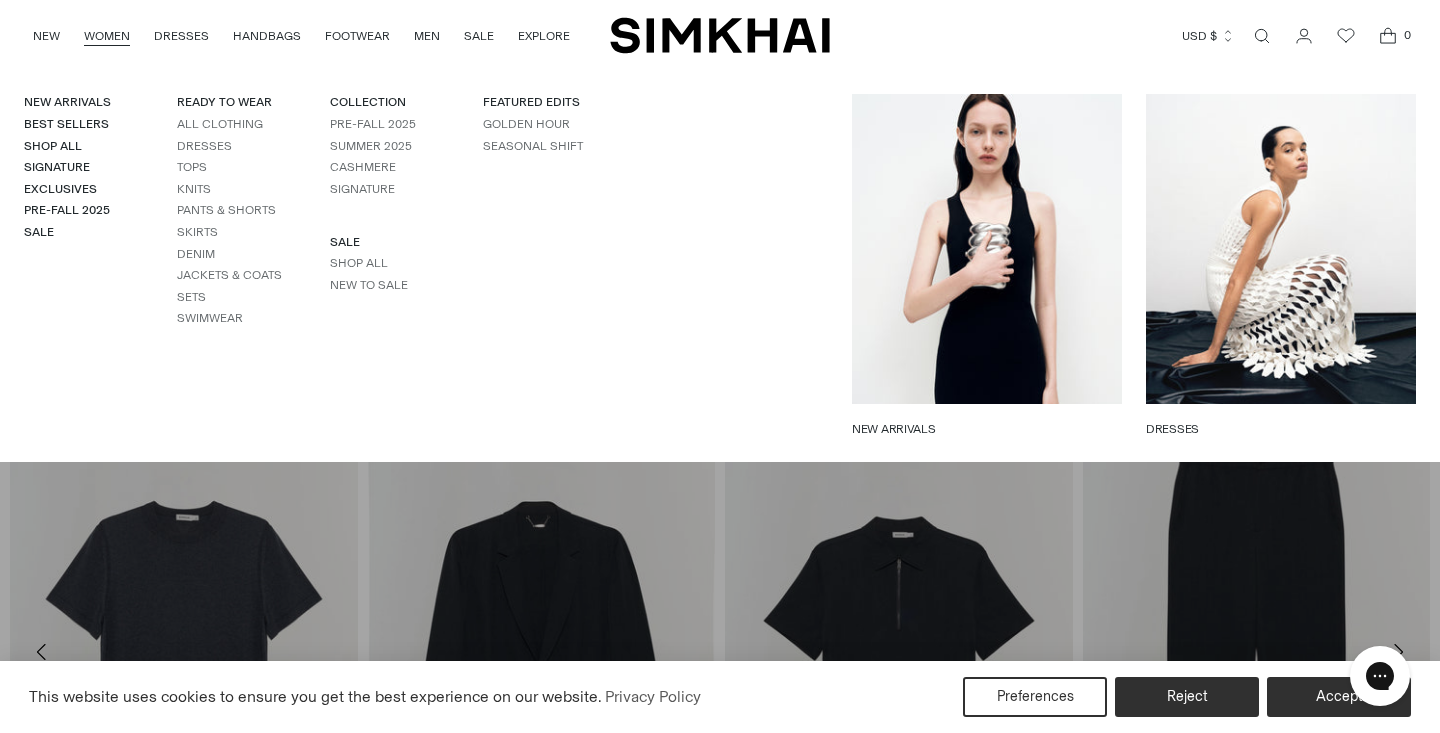 click on "WOMEN" at bounding box center [107, 36] 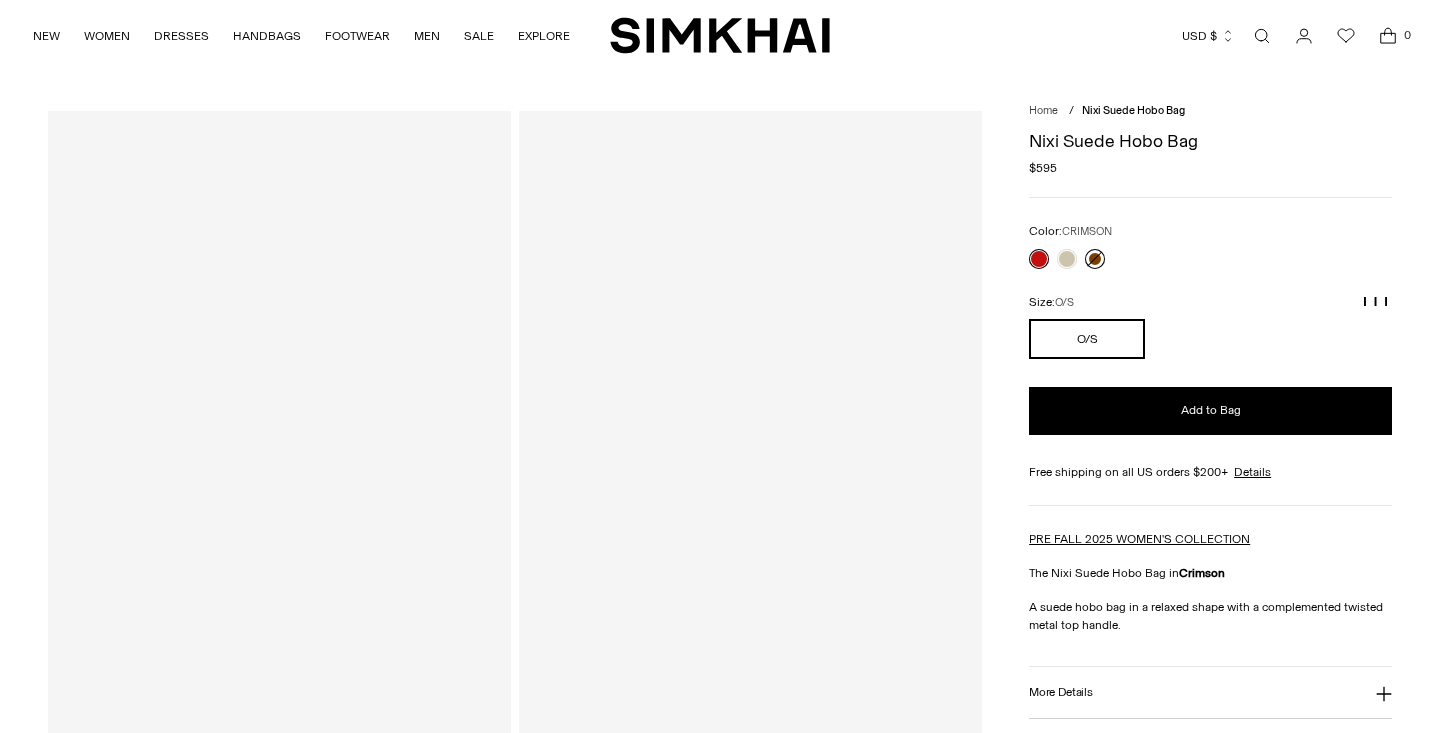 scroll, scrollTop: 0, scrollLeft: 0, axis: both 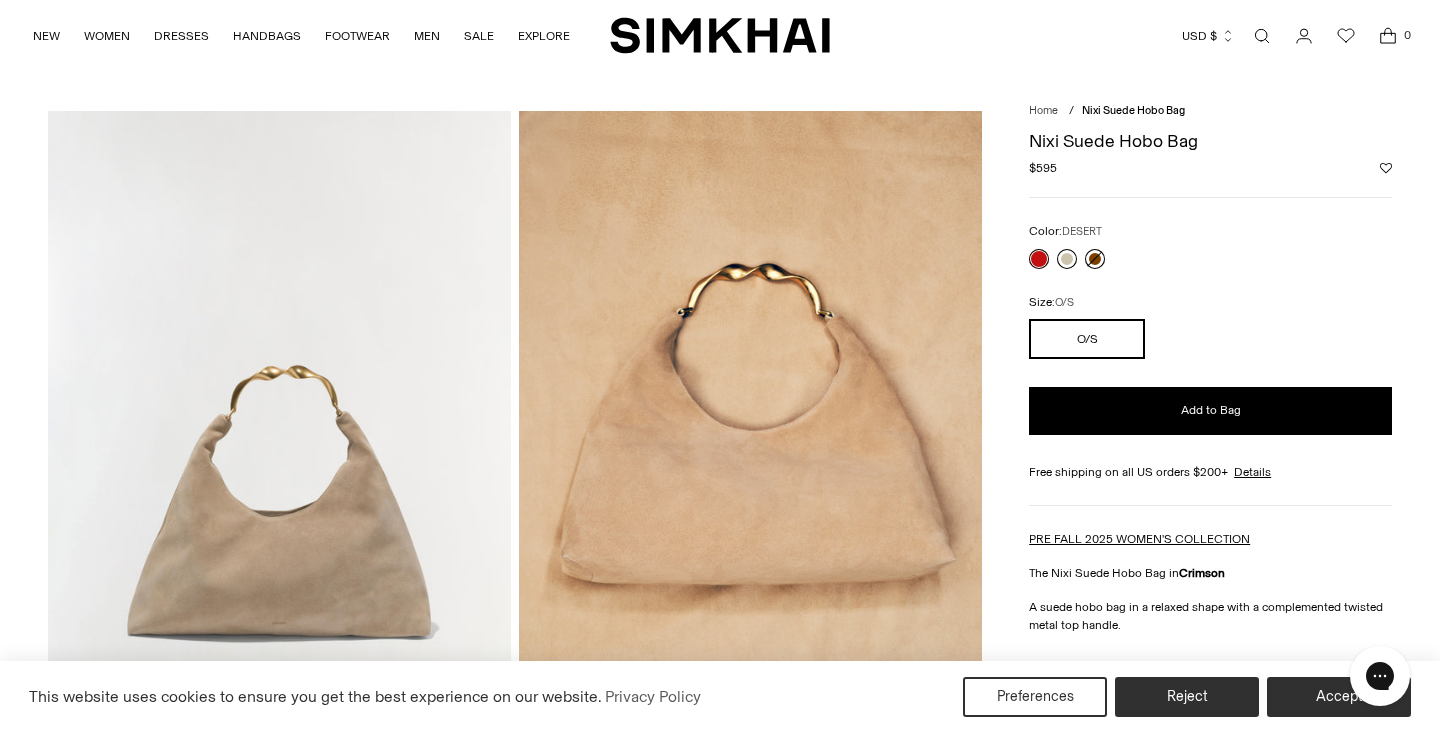 click at bounding box center (1067, 259) 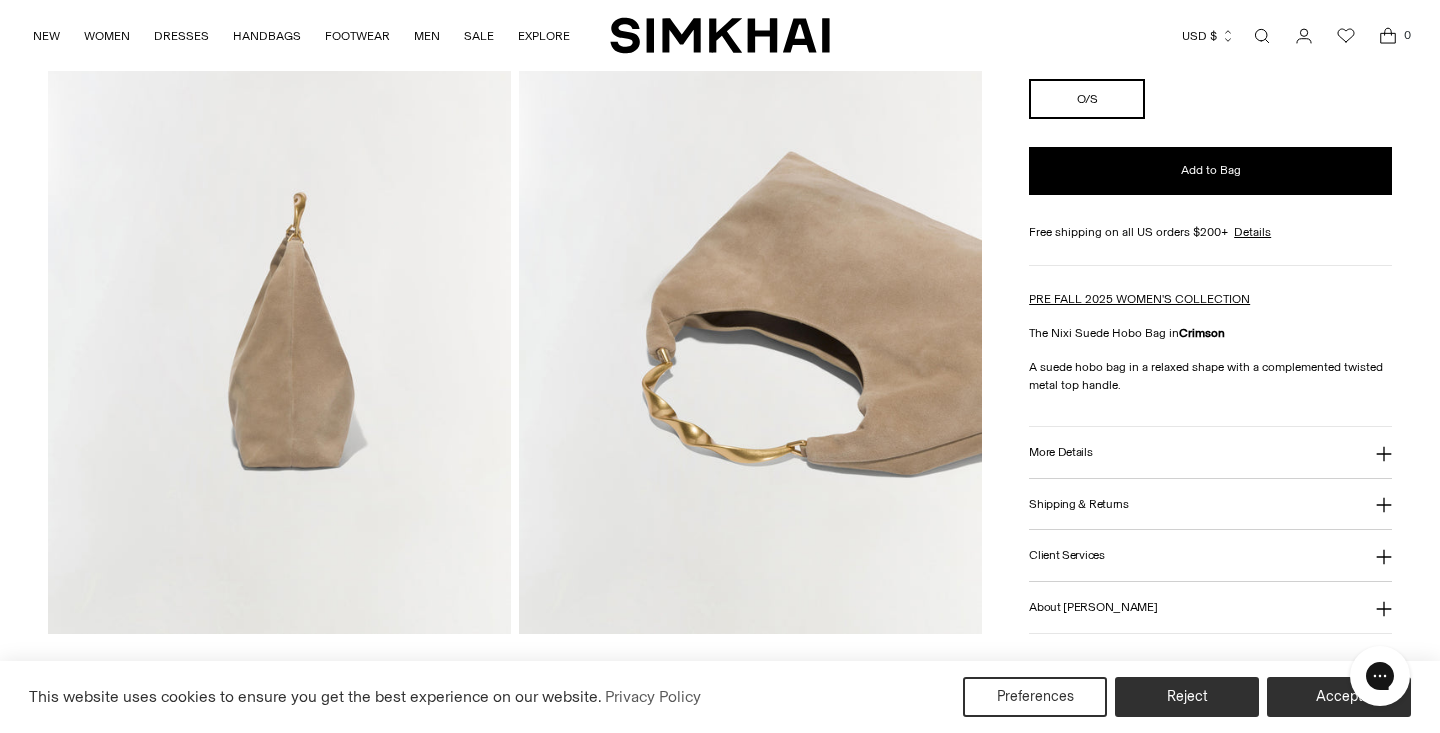 scroll, scrollTop: 883, scrollLeft: 0, axis: vertical 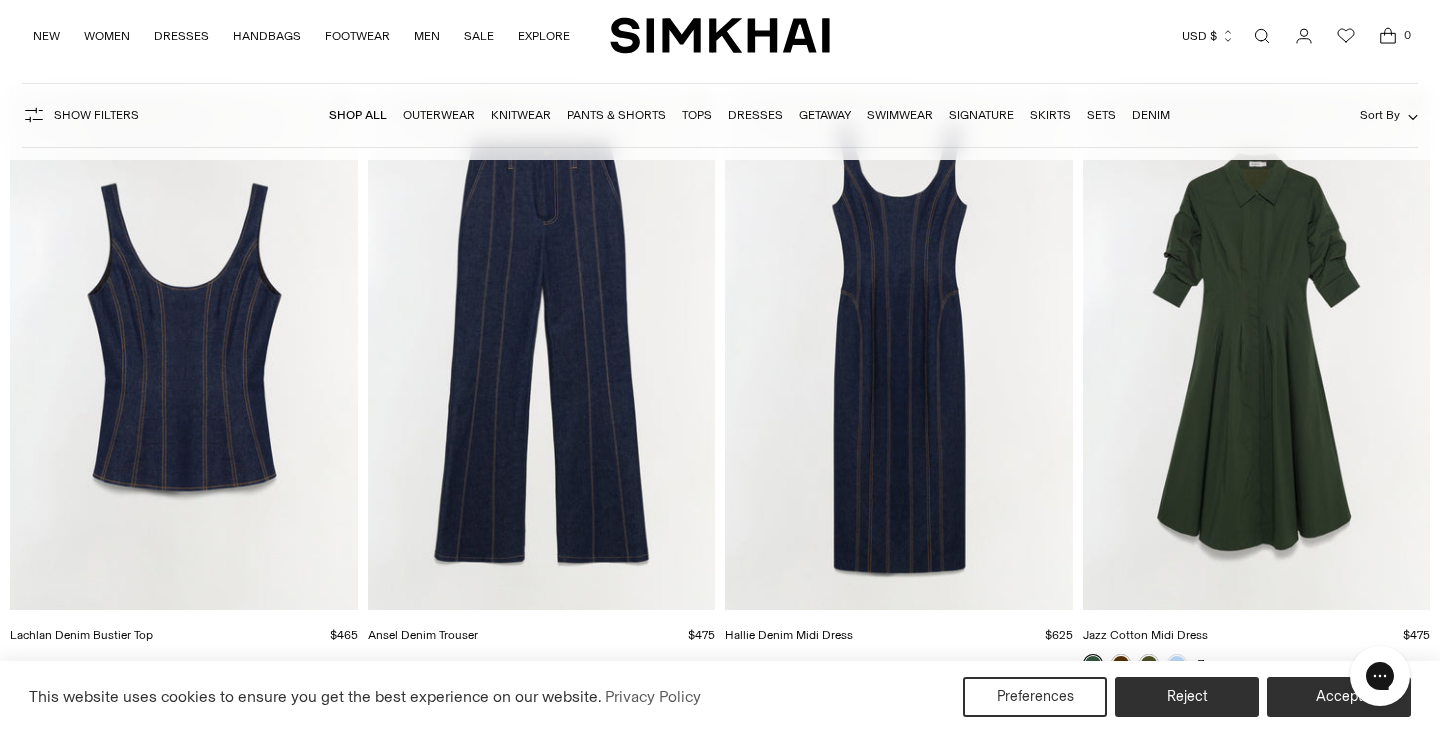 click at bounding box center (0, 0) 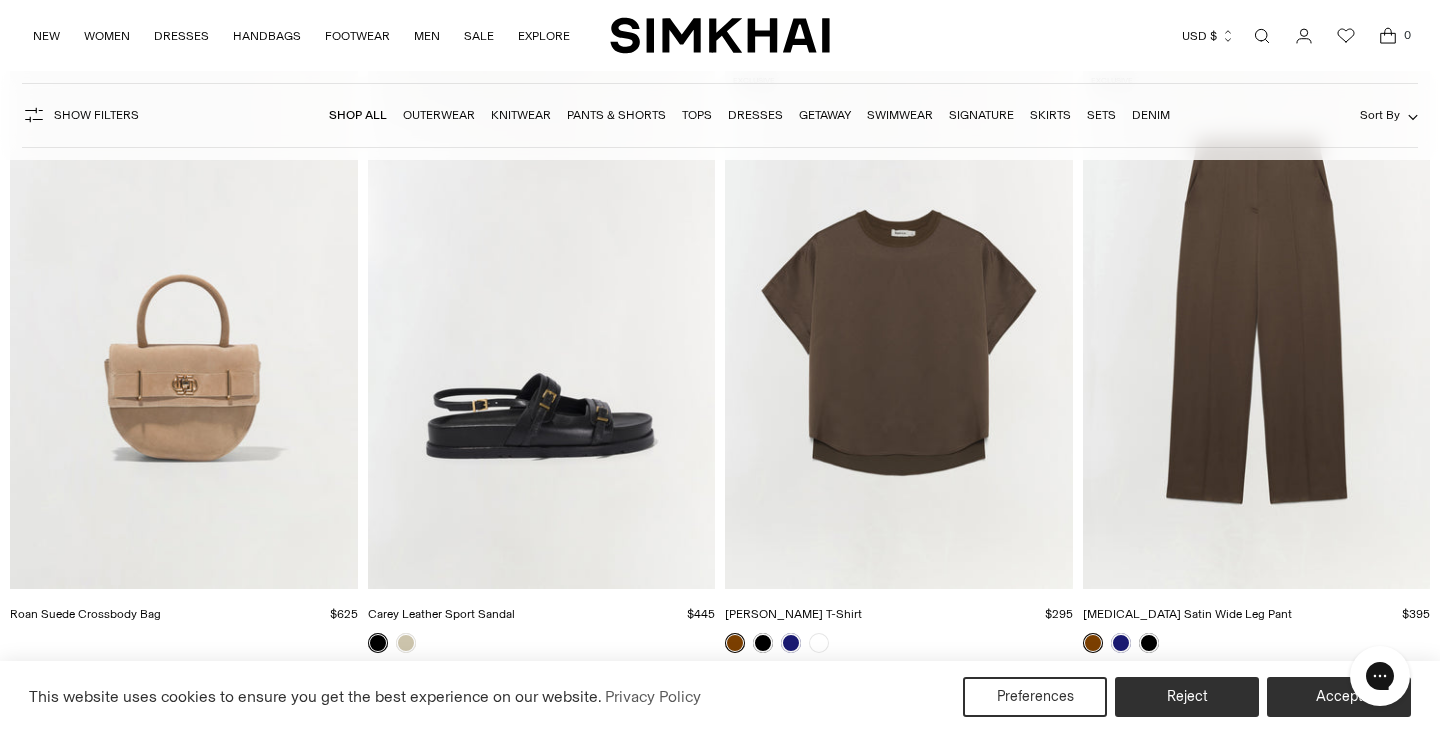 scroll, scrollTop: 25195, scrollLeft: 0, axis: vertical 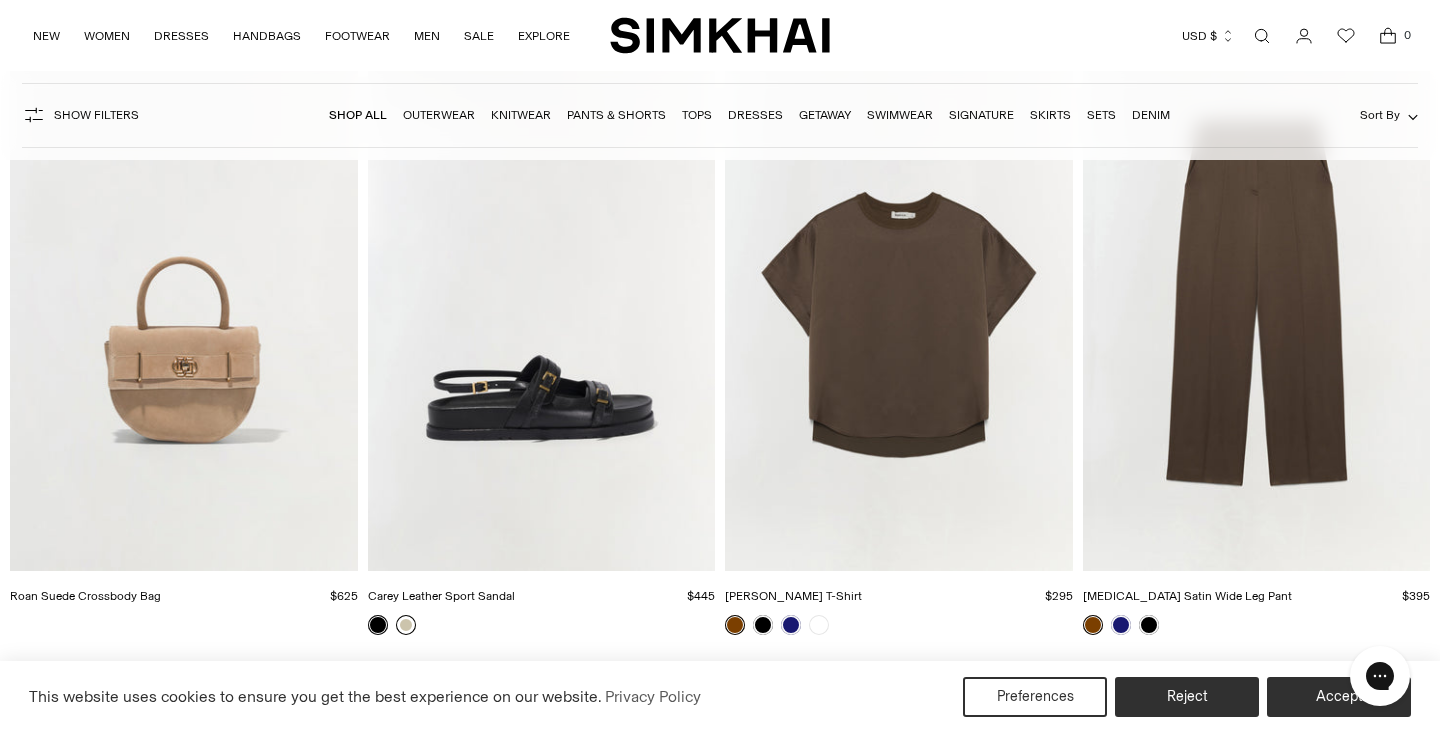 click at bounding box center (406, 625) 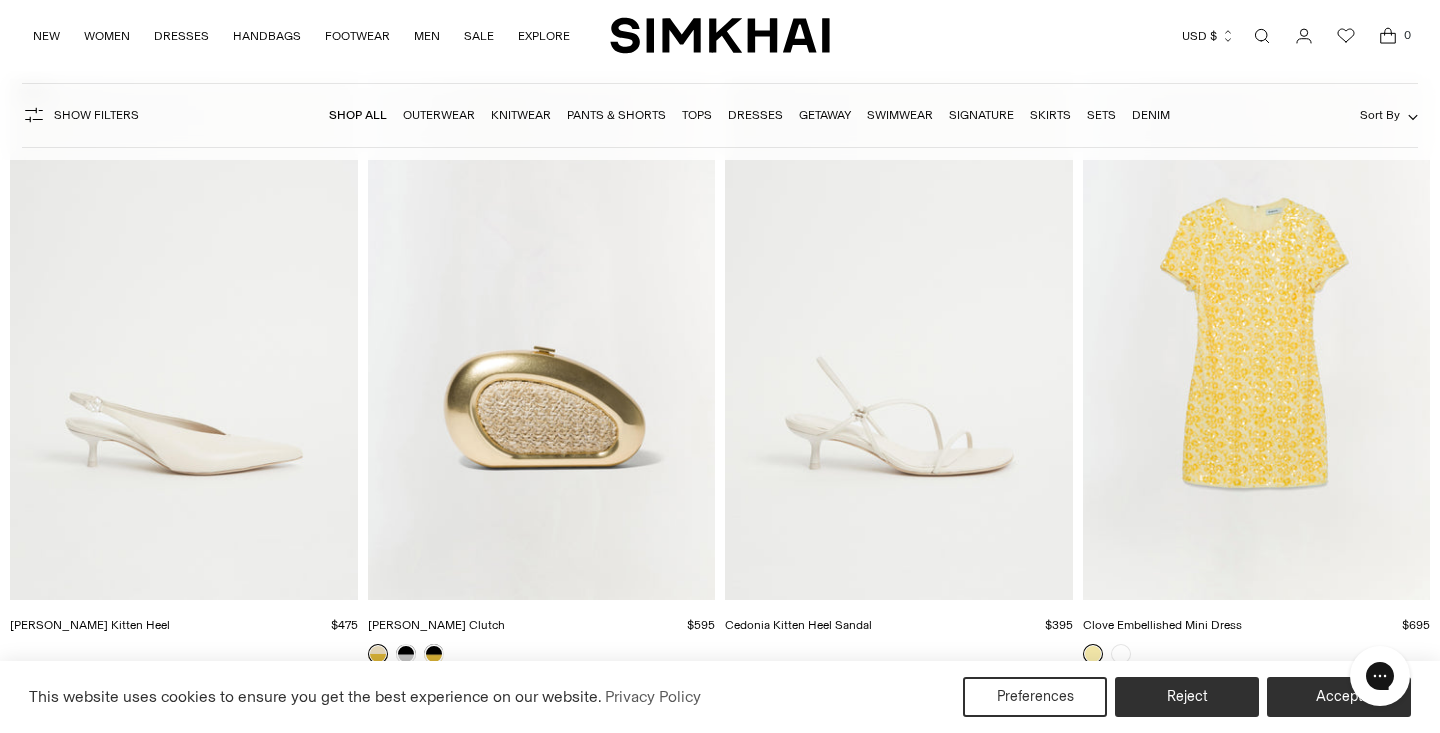 scroll, scrollTop: 48258, scrollLeft: 0, axis: vertical 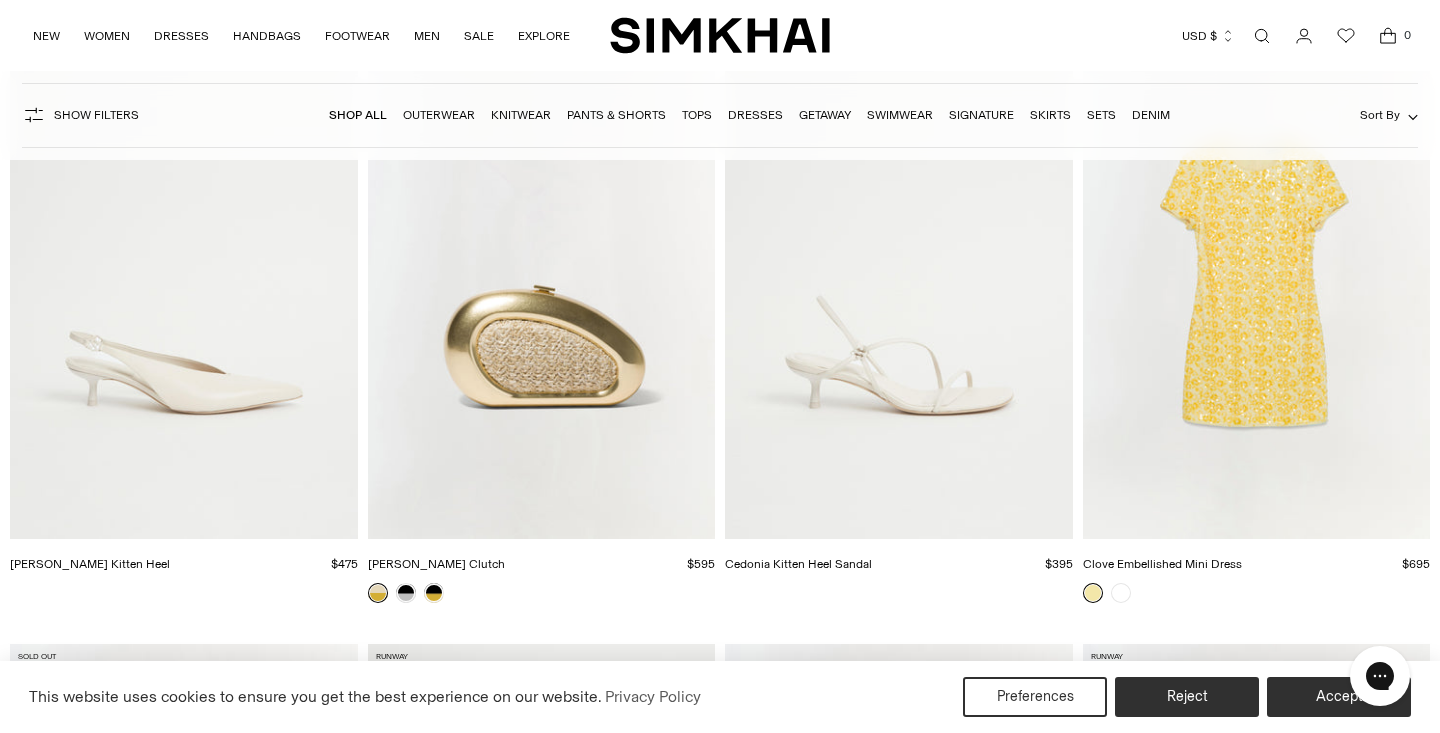 click at bounding box center [0, 0] 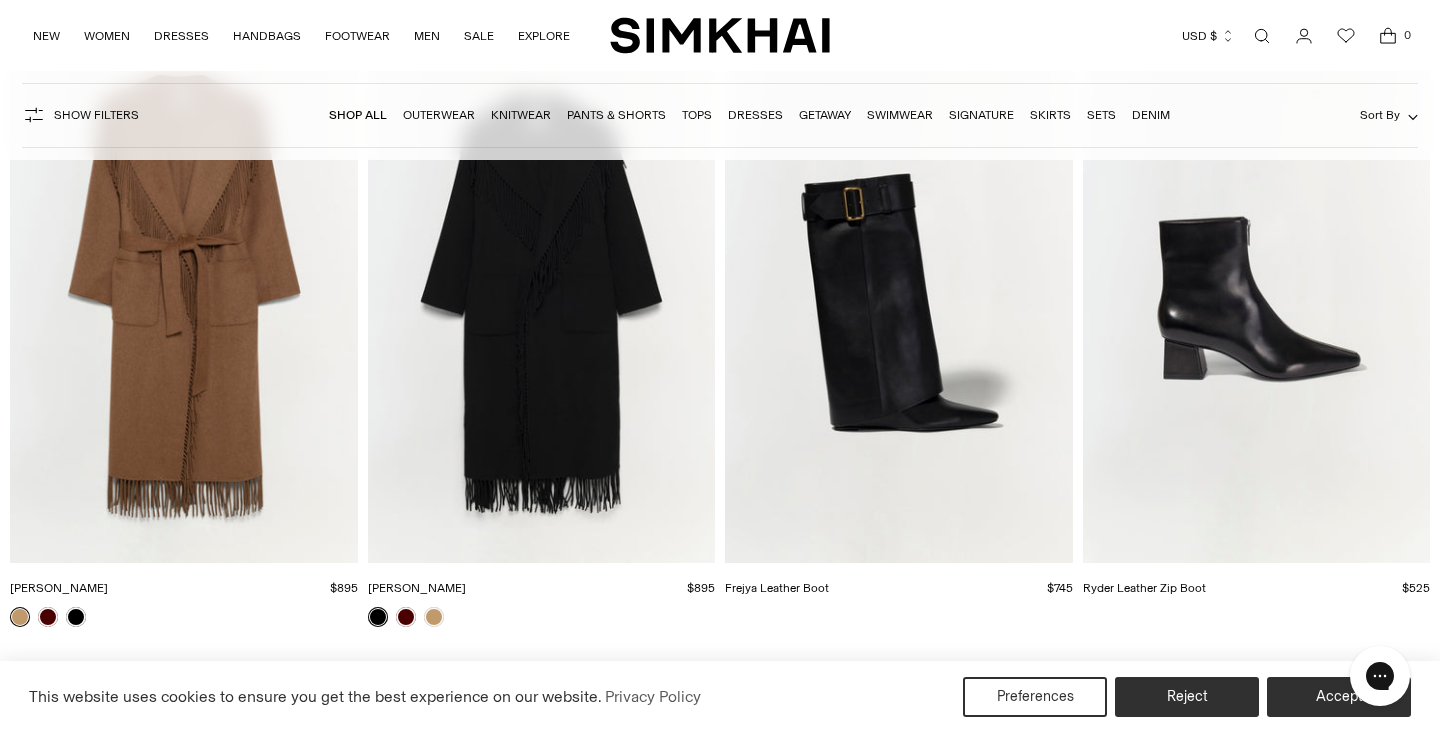 scroll, scrollTop: 71894, scrollLeft: 0, axis: vertical 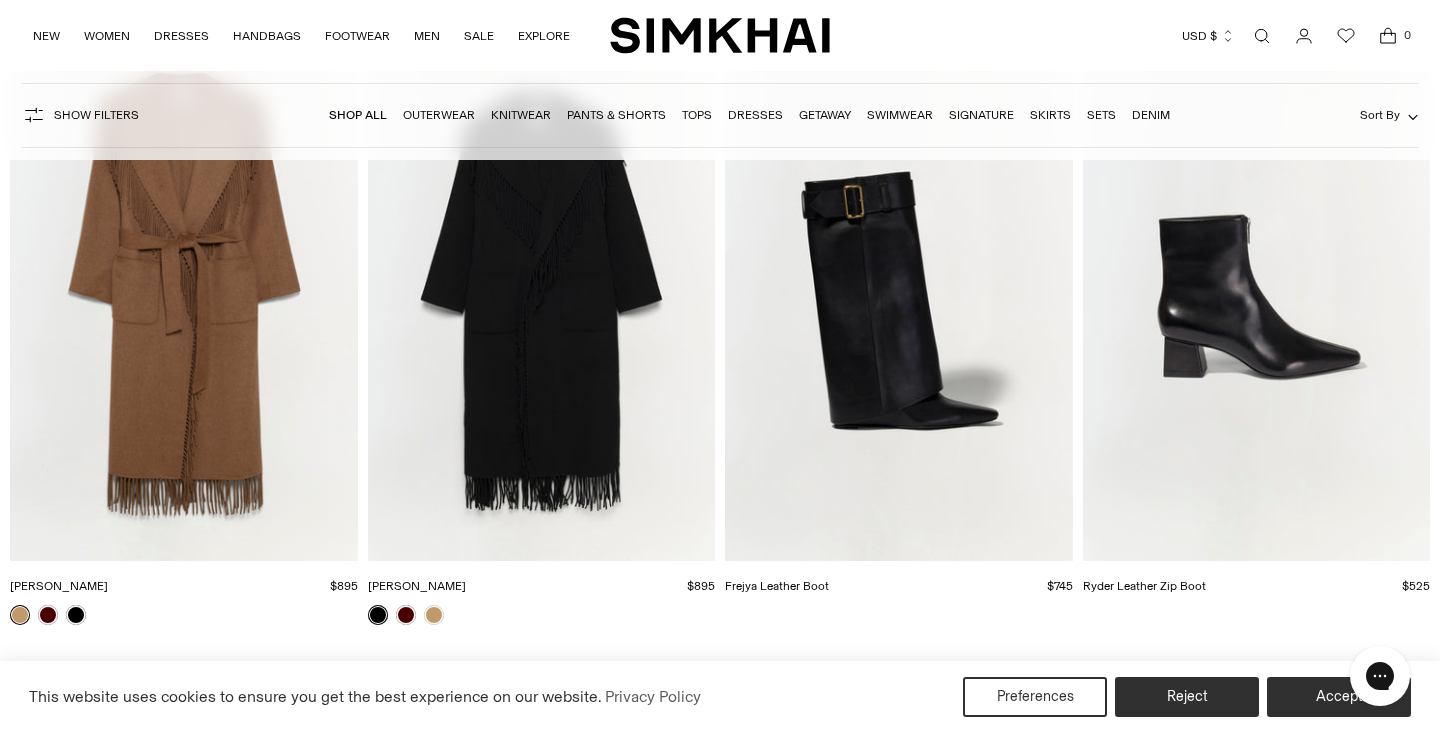 click at bounding box center (0, 0) 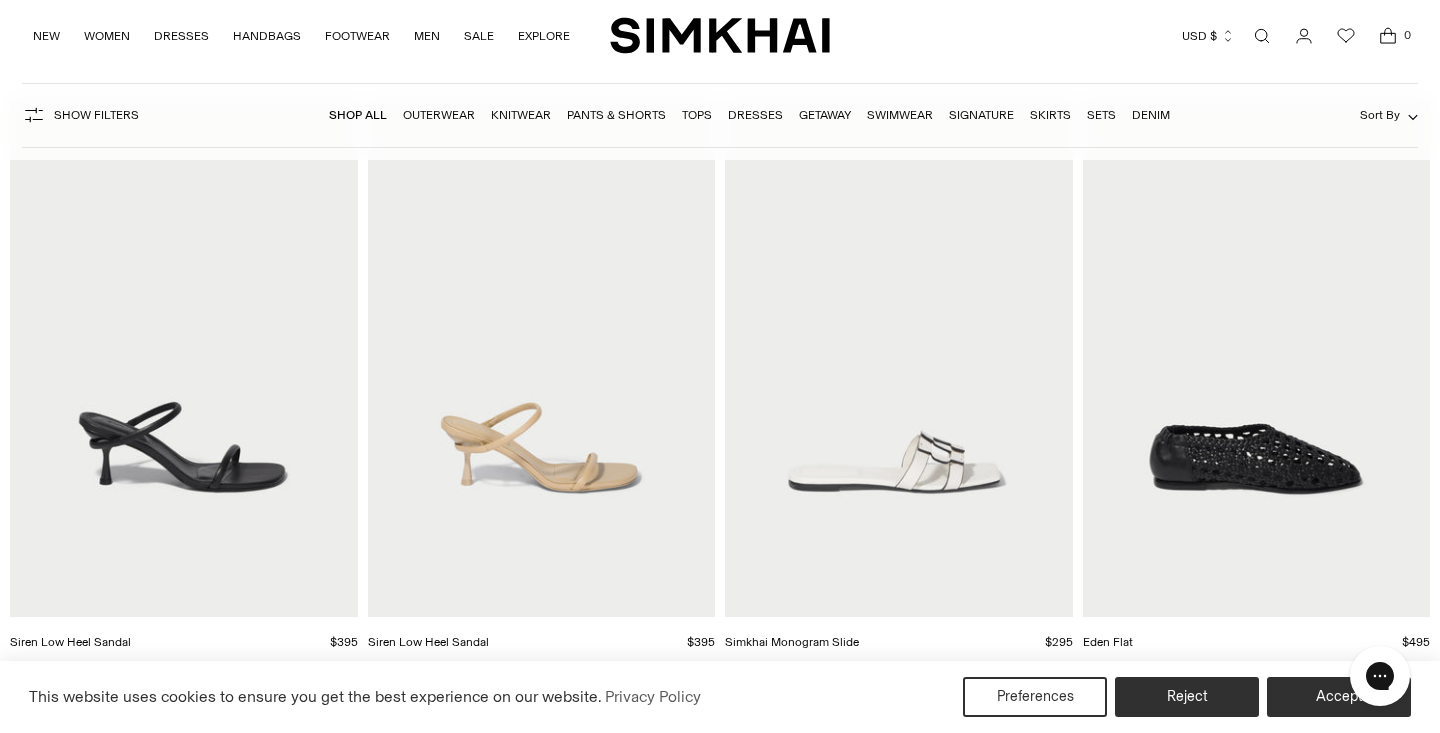 scroll, scrollTop: 76812, scrollLeft: 0, axis: vertical 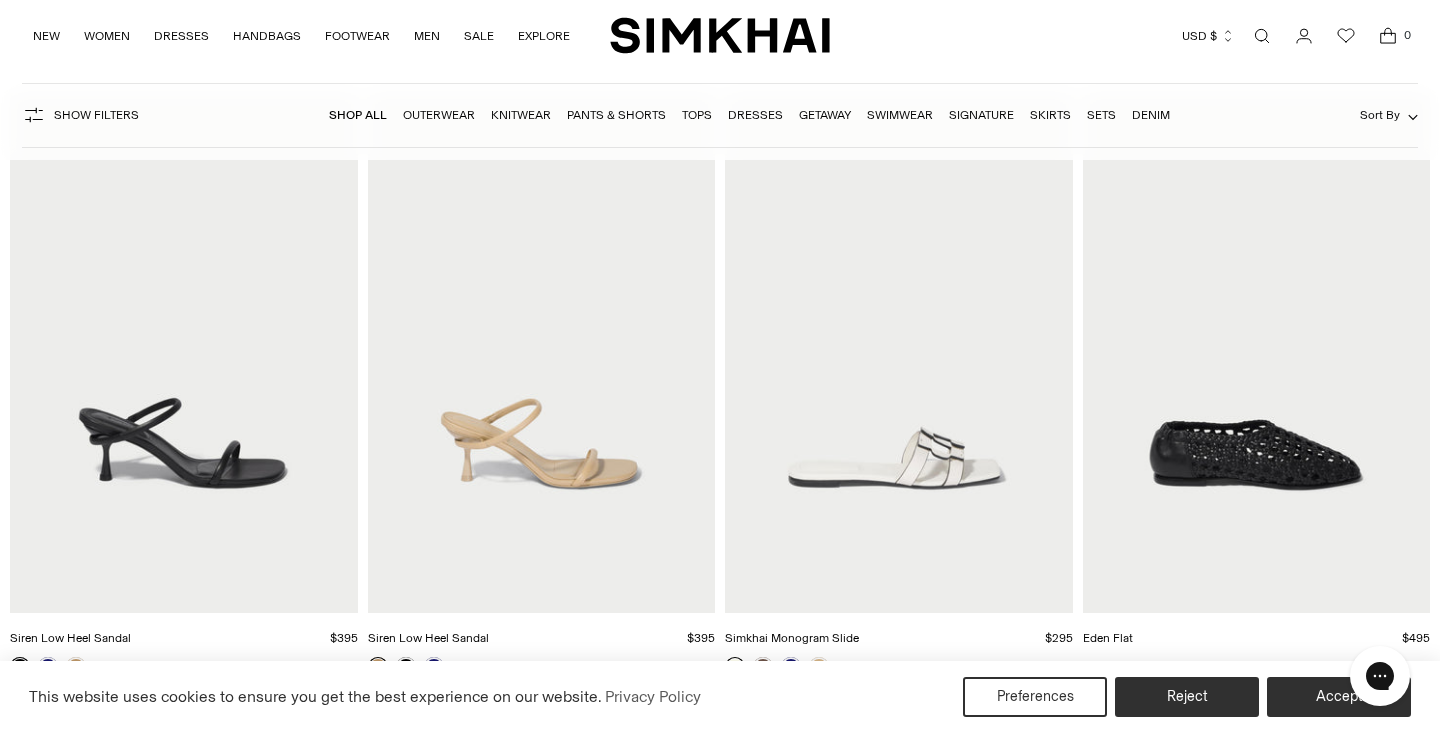 click at bounding box center [0, 0] 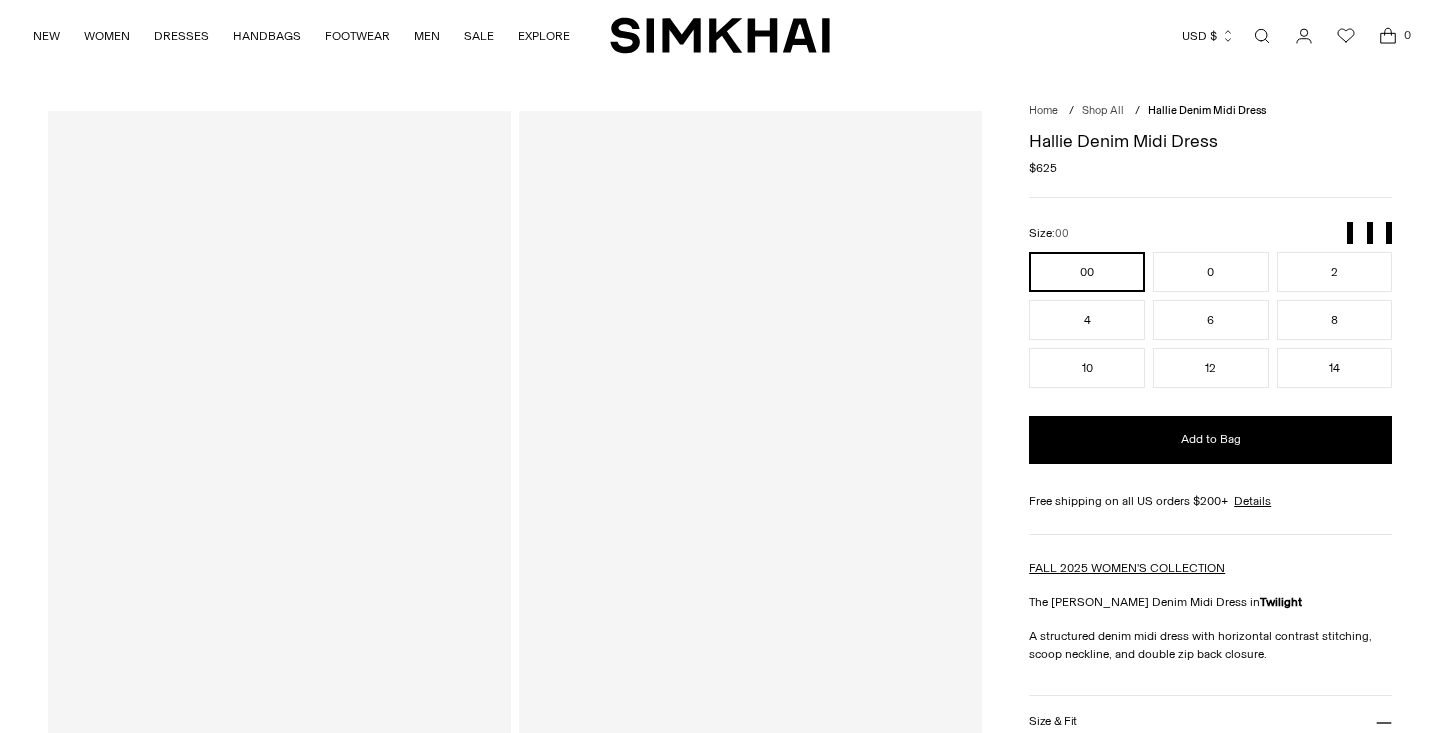 scroll, scrollTop: 0, scrollLeft: 0, axis: both 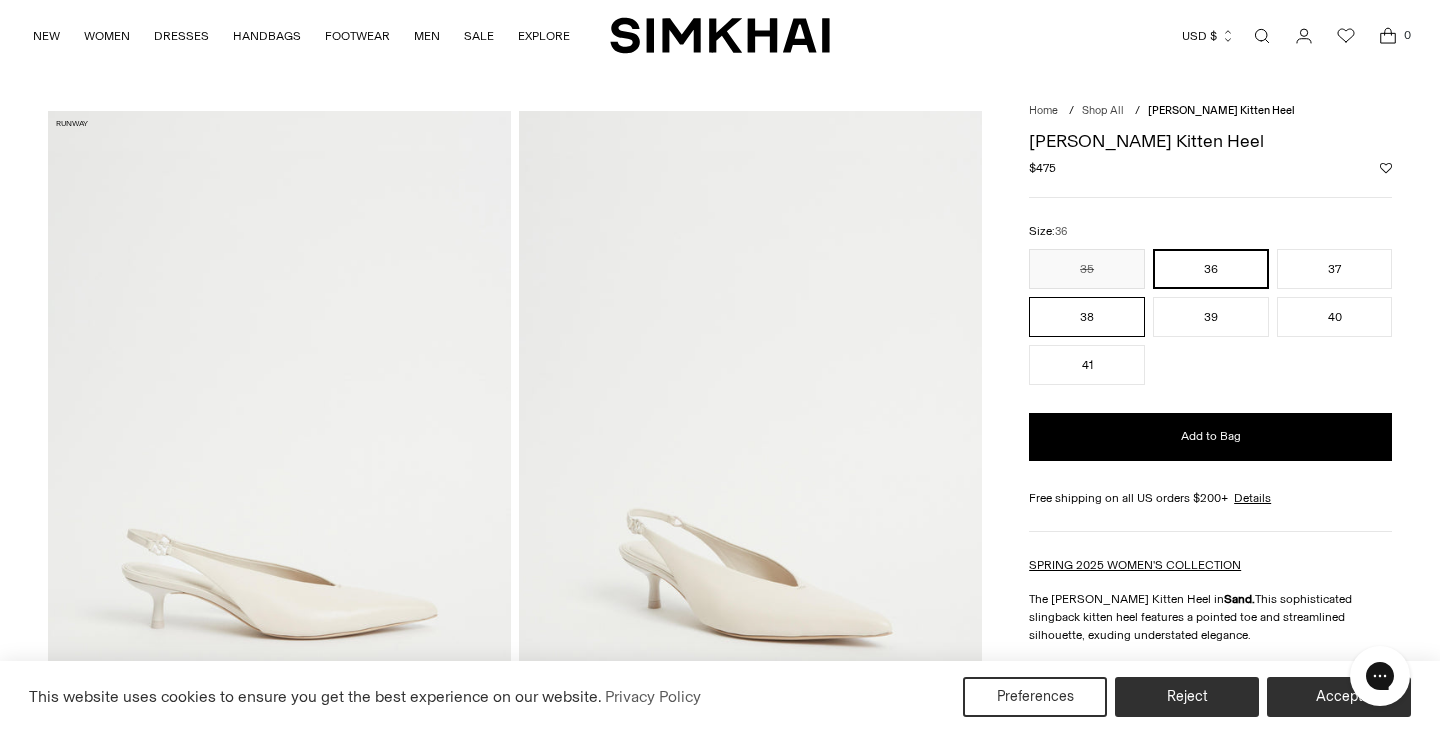 click on "38" at bounding box center (1087, 317) 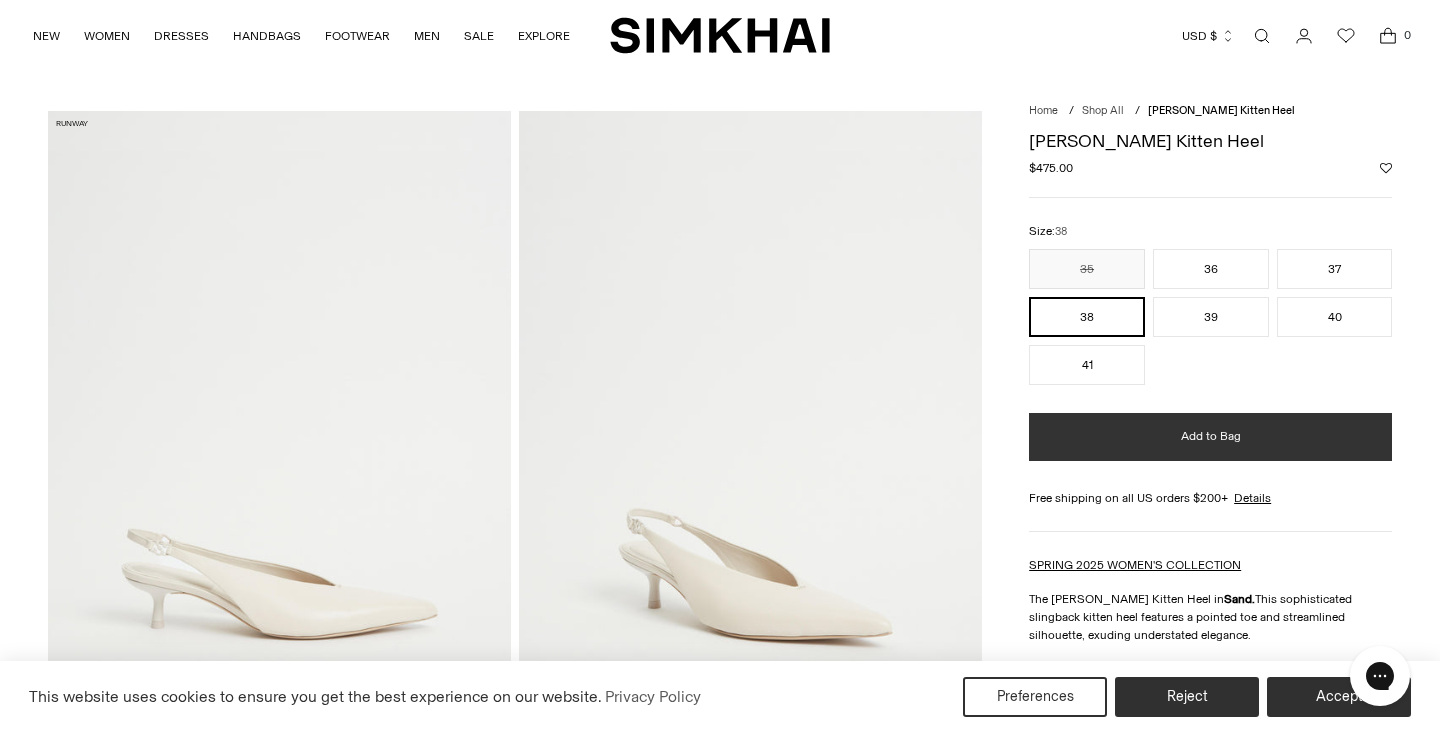 click on "Add to Bag" at bounding box center (1210, 437) 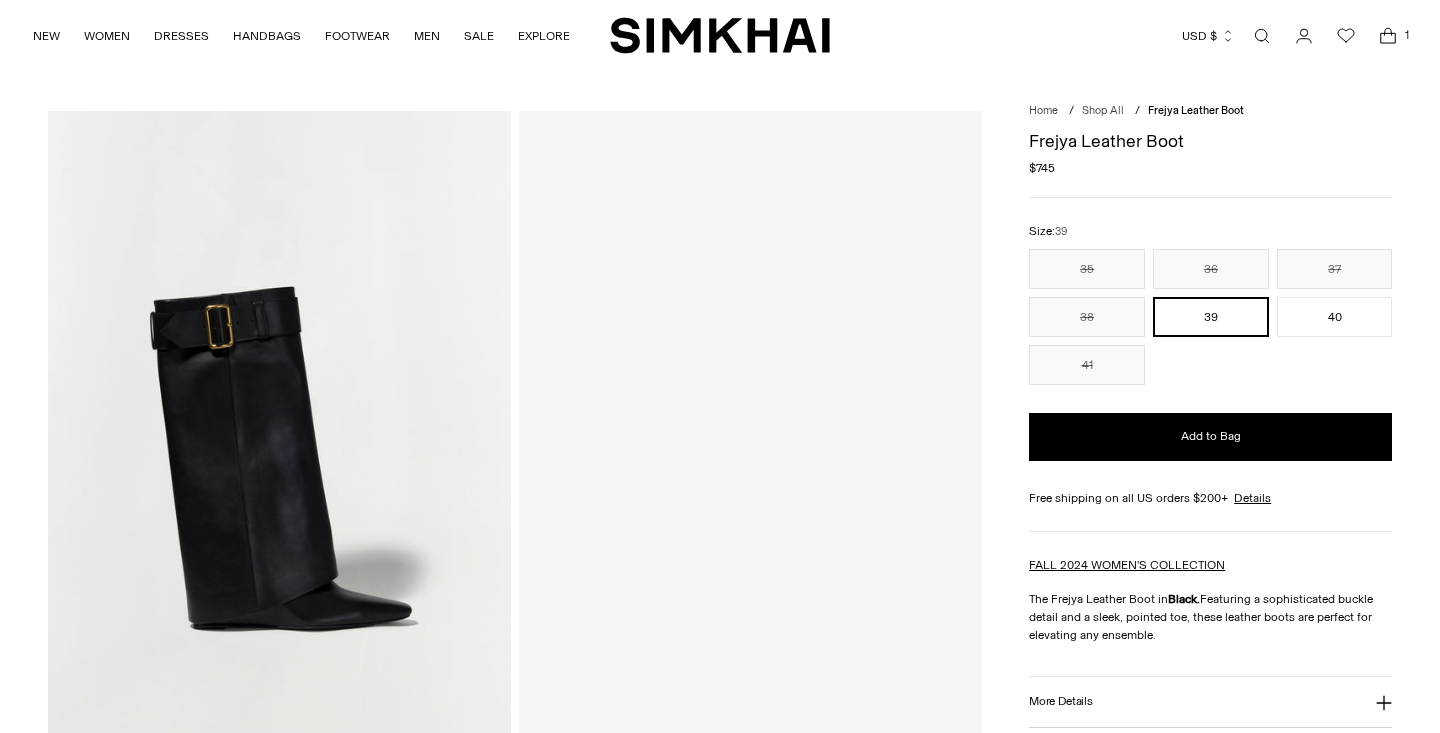 scroll, scrollTop: 0, scrollLeft: 0, axis: both 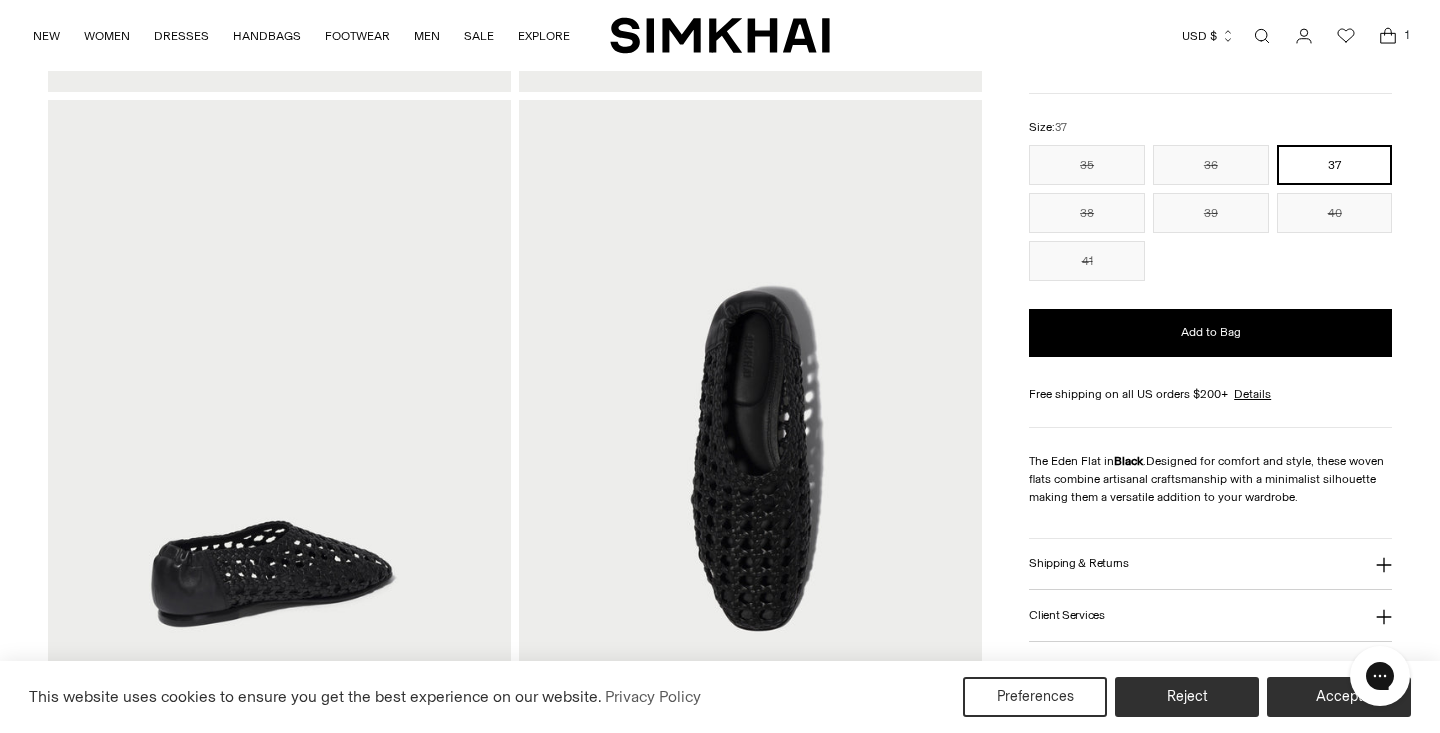click at bounding box center (750, 447) 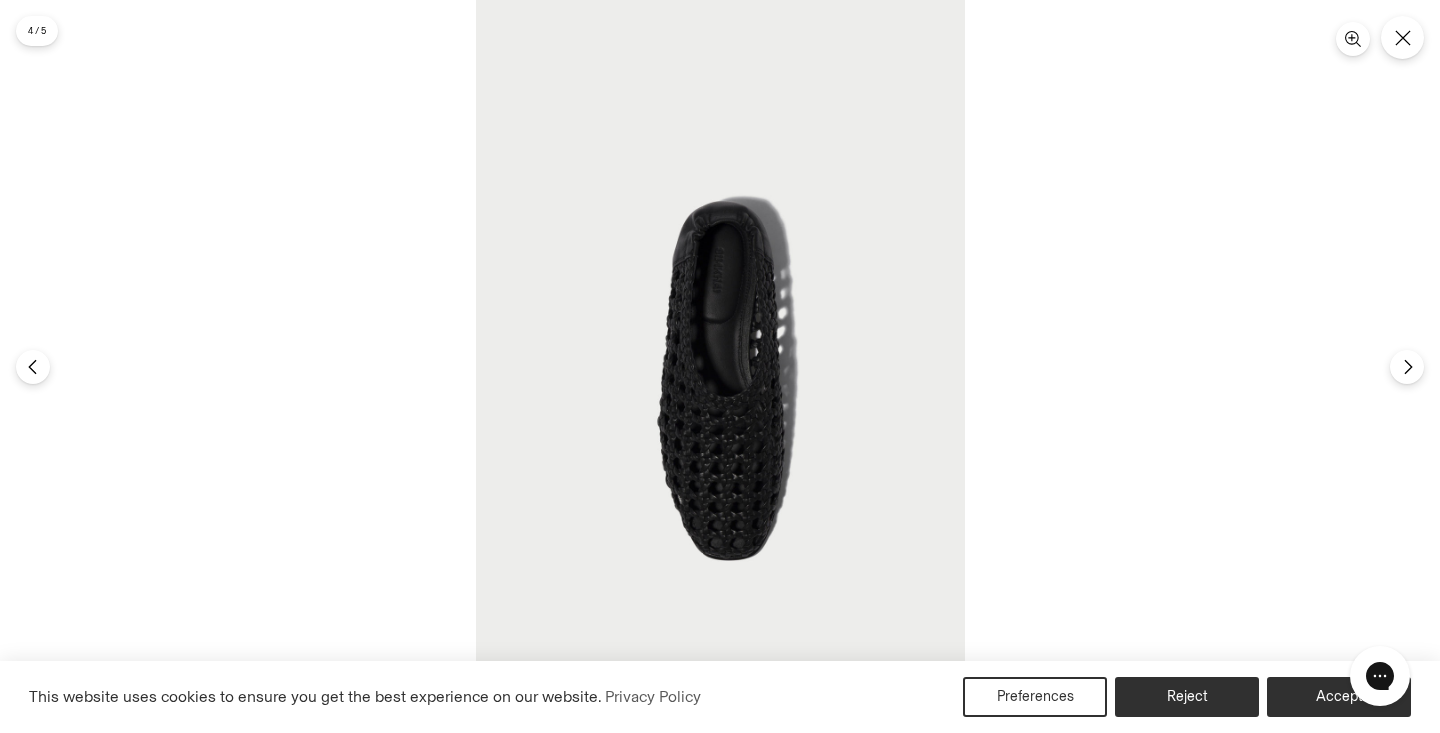 click at bounding box center [720, 367] 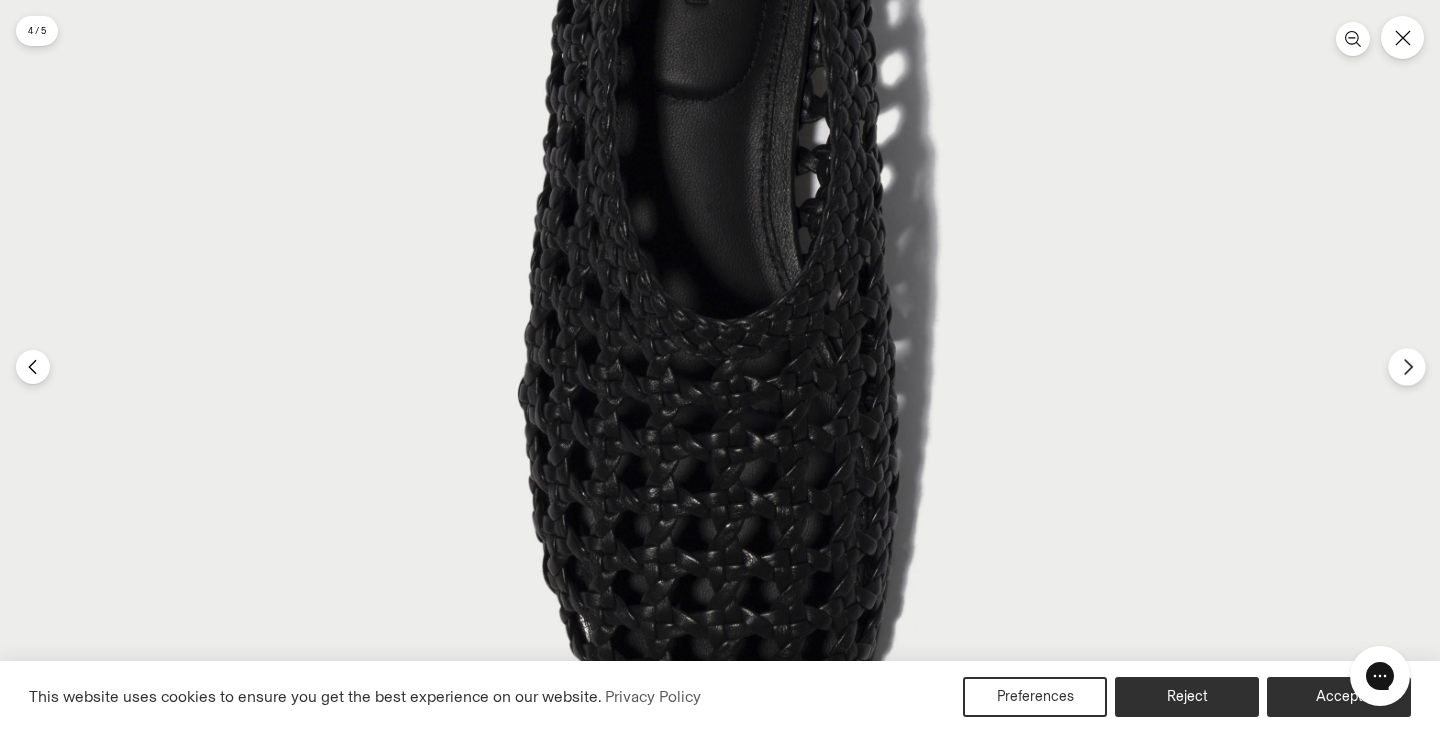 click 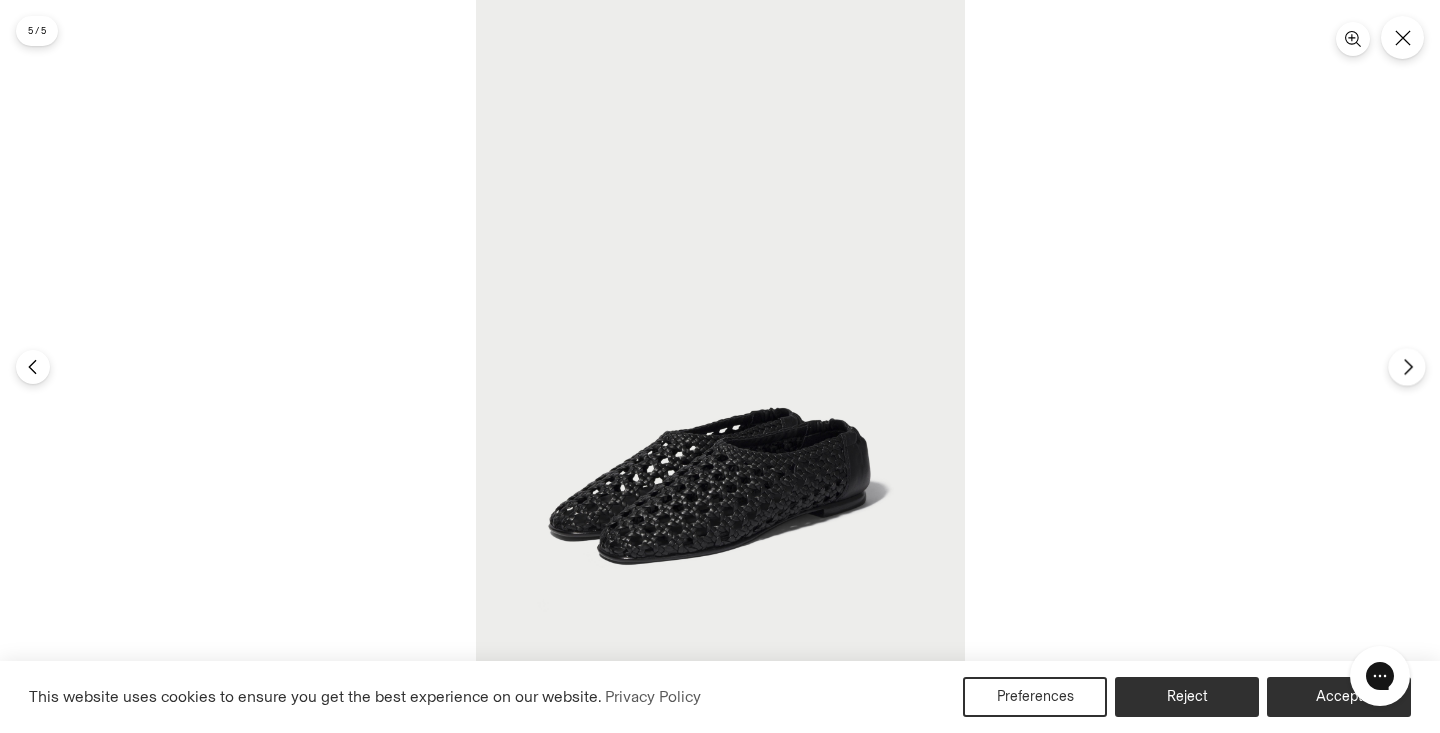click 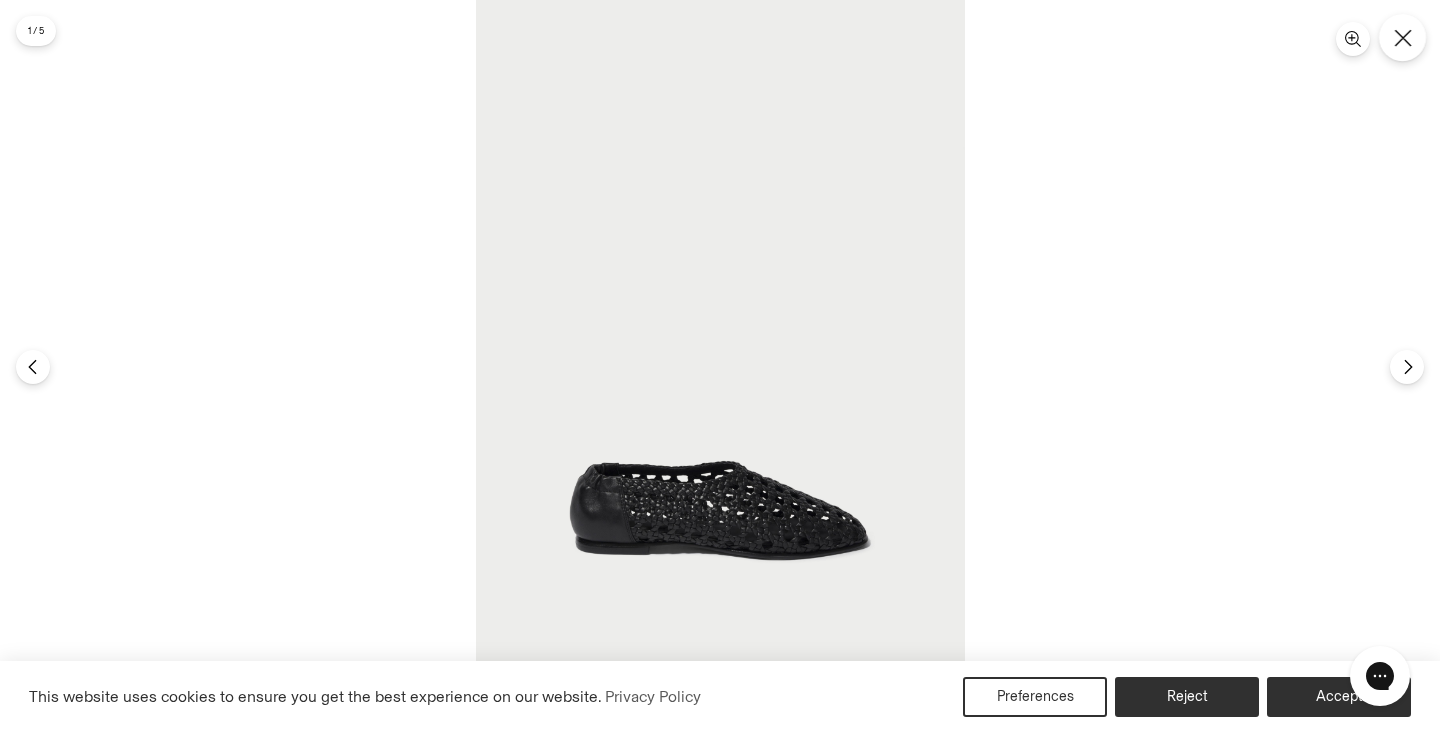 click at bounding box center [1402, 37] 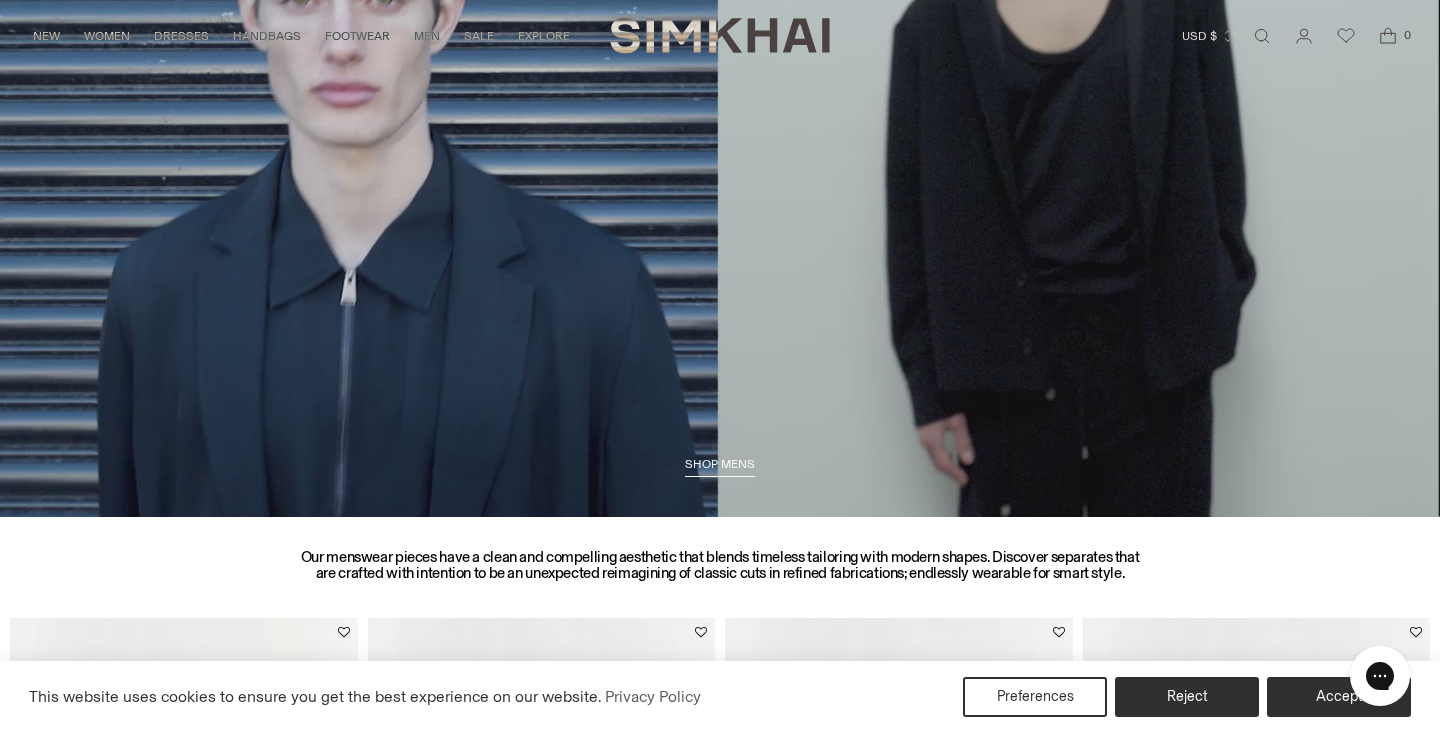 scroll, scrollTop: 3415, scrollLeft: 0, axis: vertical 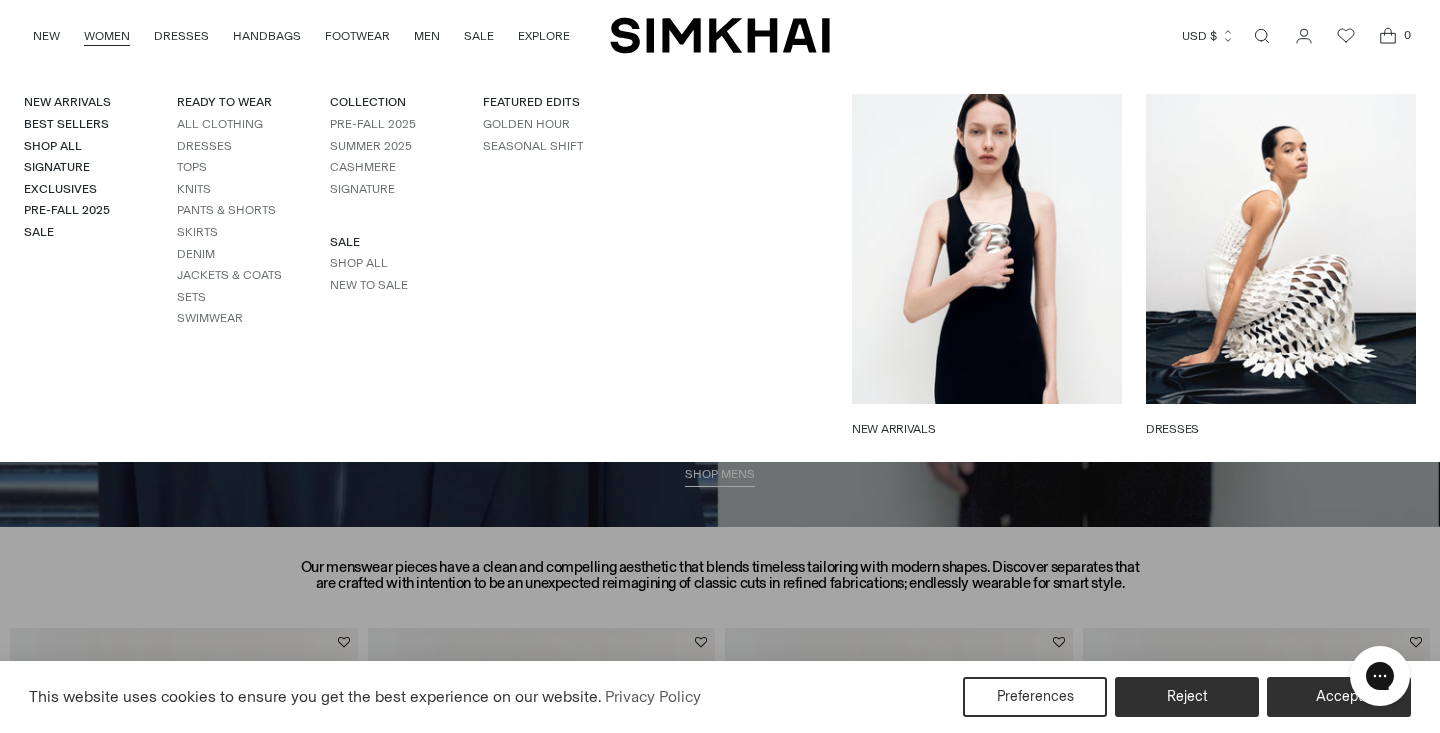 click on "WOMEN" at bounding box center [107, 36] 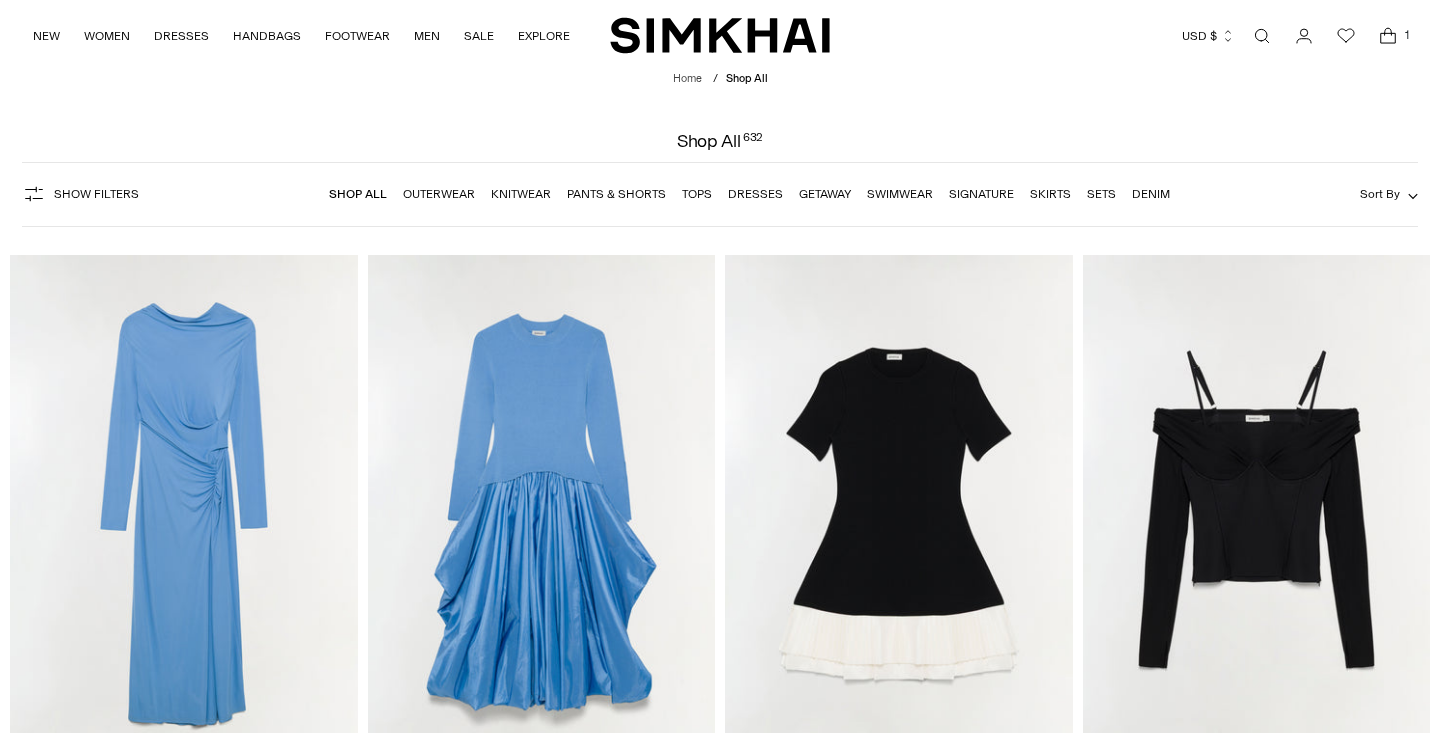 scroll, scrollTop: 0, scrollLeft: 0, axis: both 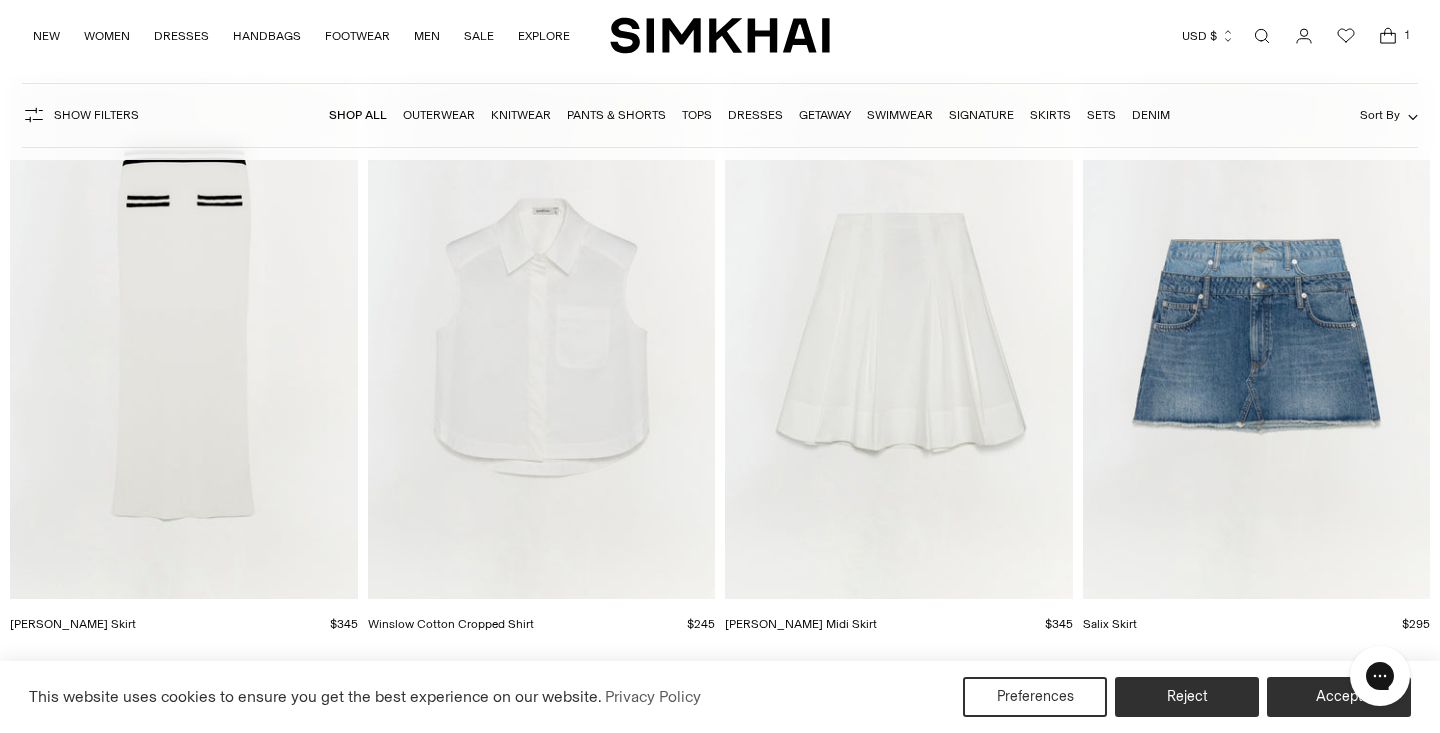 click at bounding box center [0, 0] 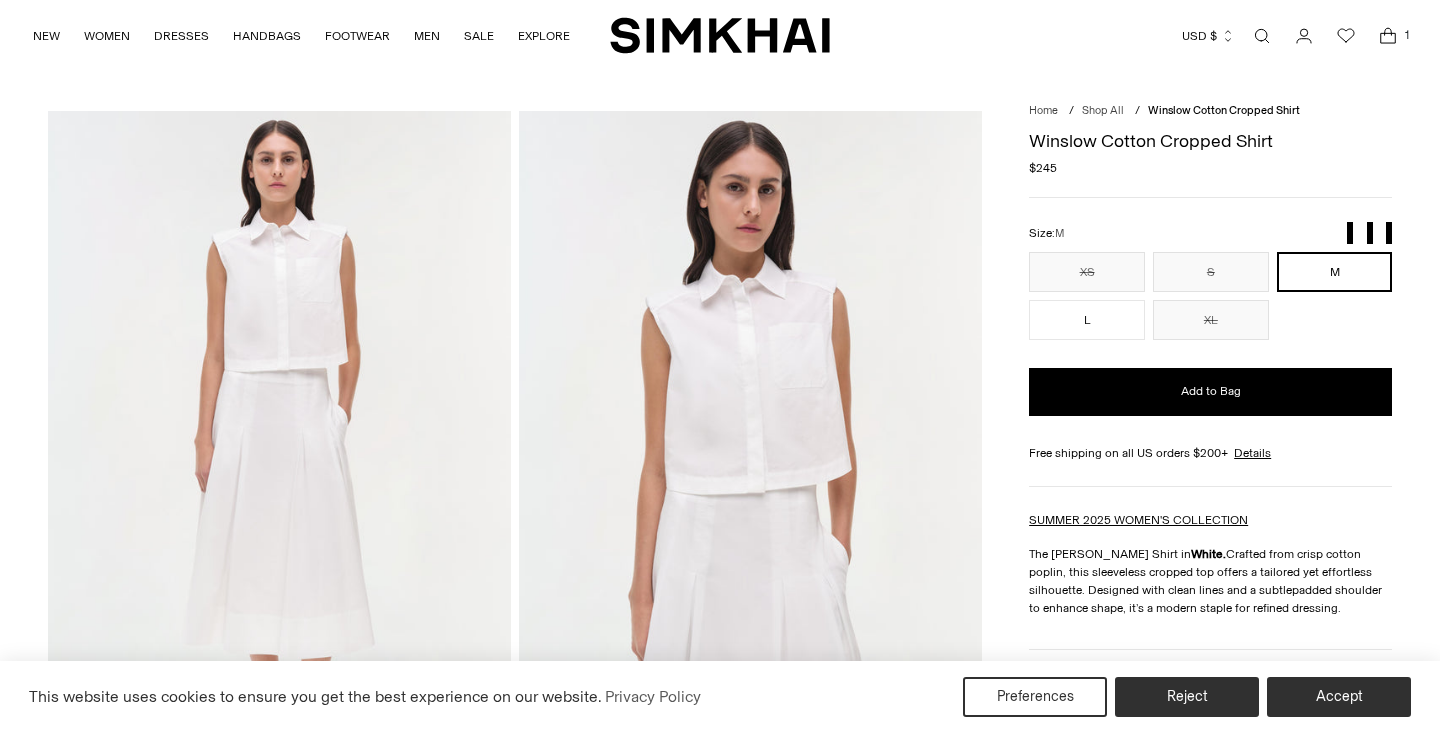scroll, scrollTop: 265, scrollLeft: 0, axis: vertical 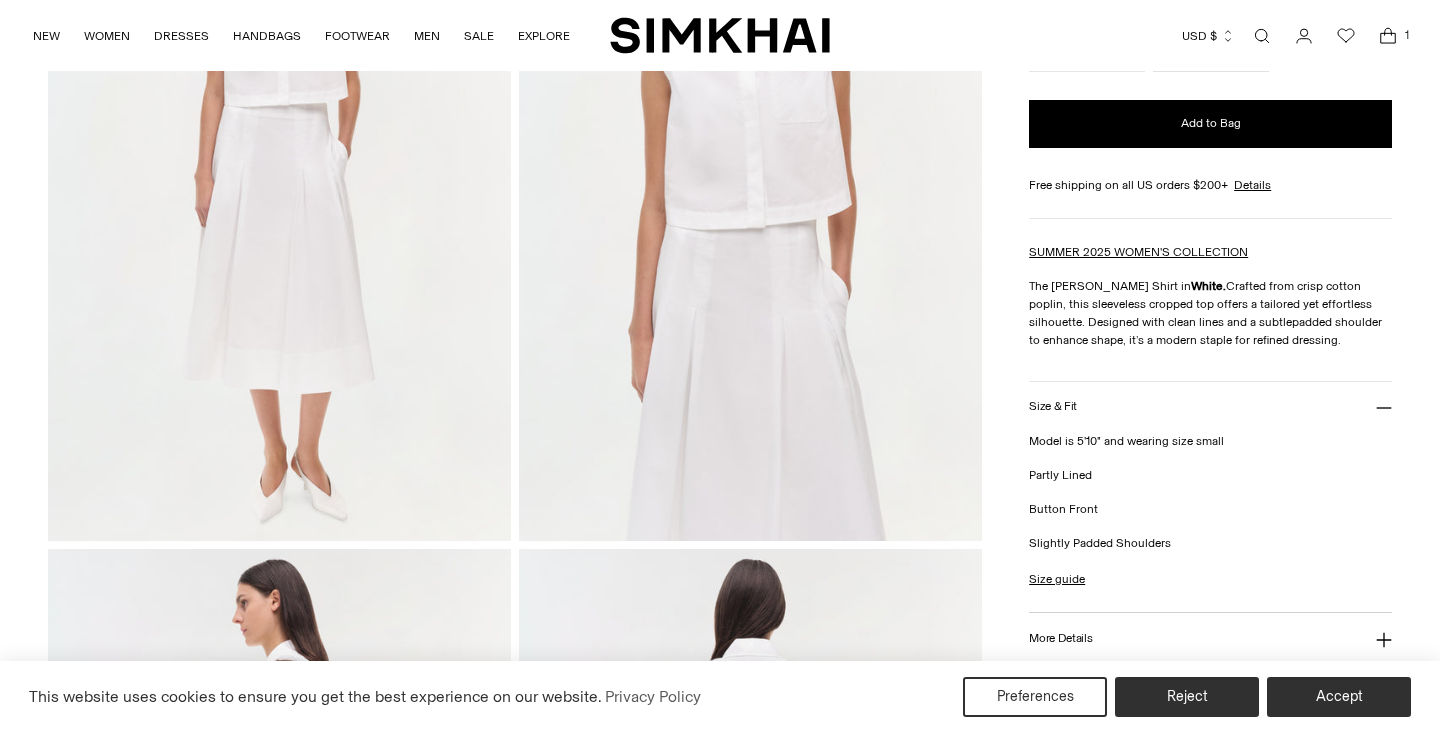 click at bounding box center (279, 193) 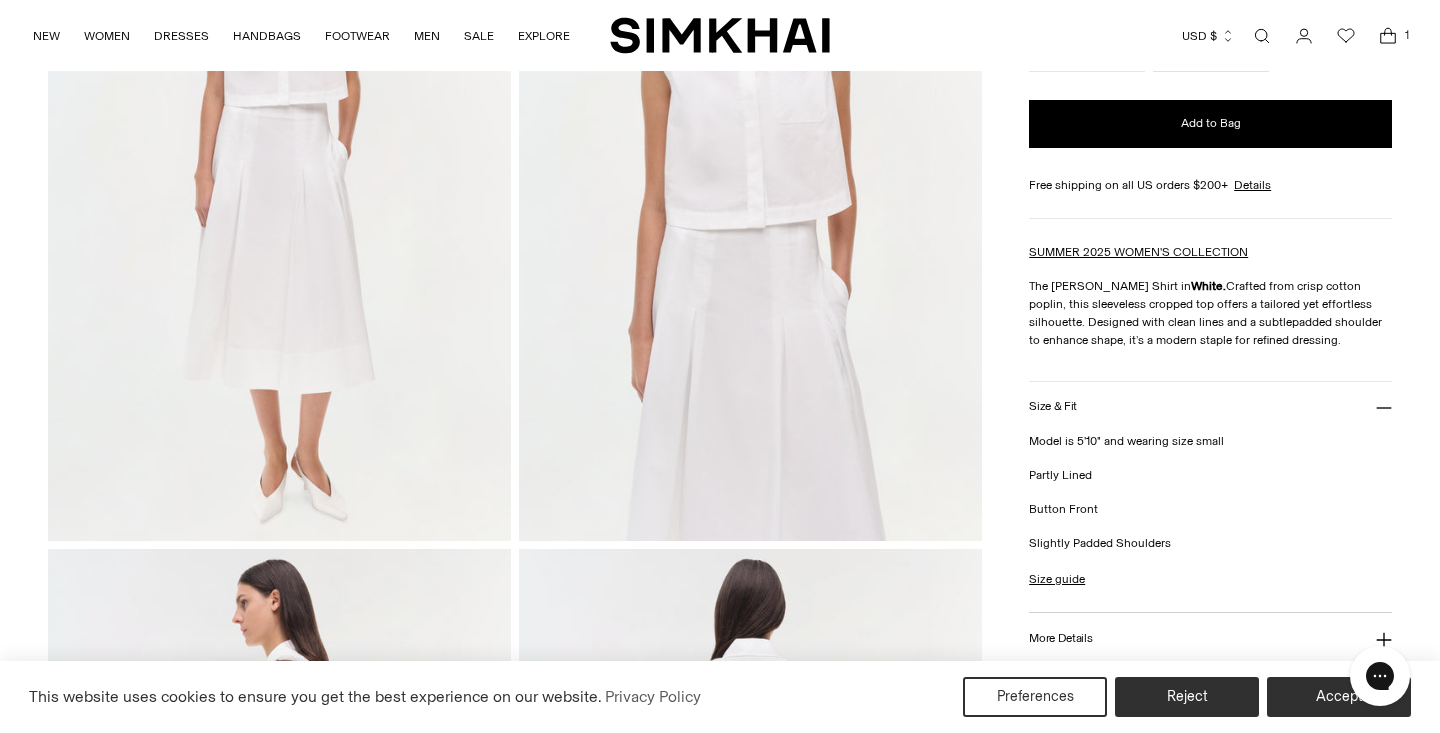 scroll, scrollTop: 0, scrollLeft: 0, axis: both 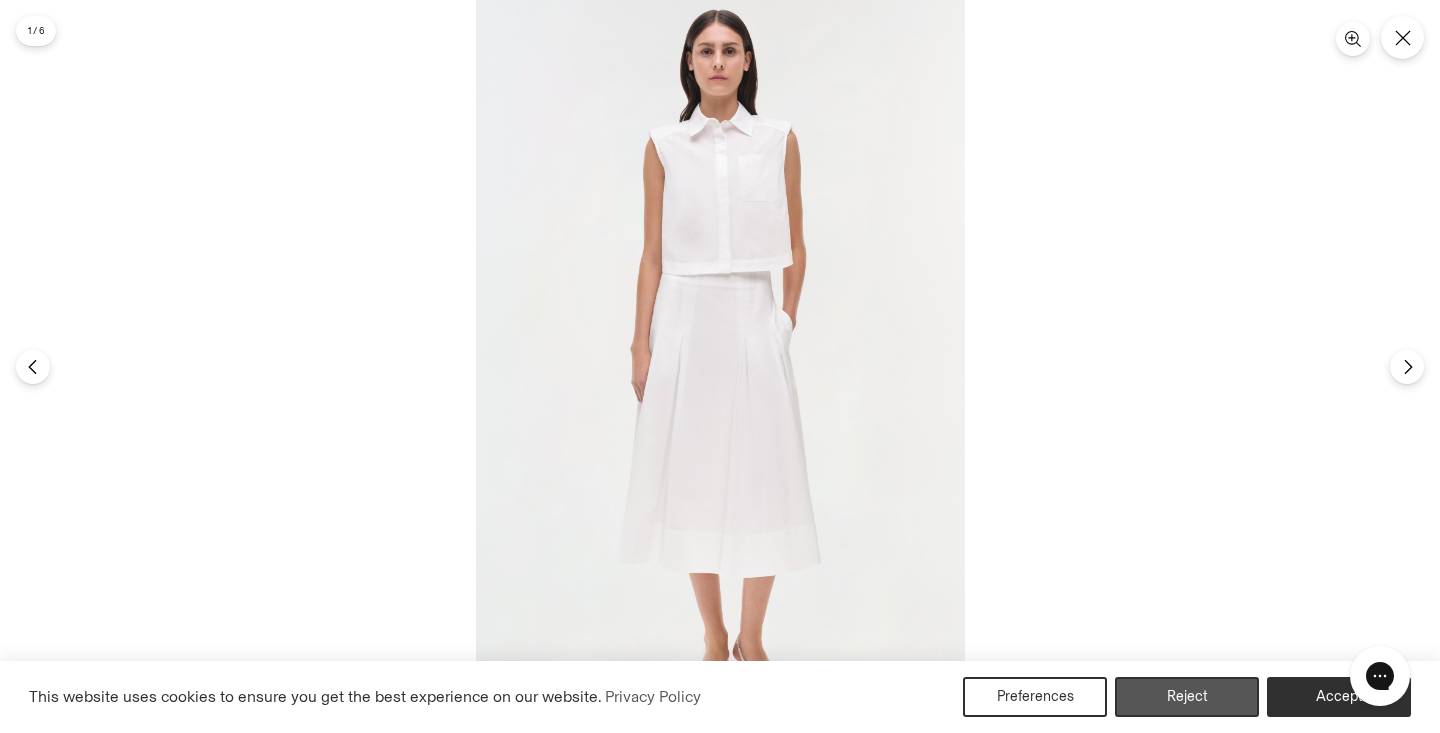 click on "Reject" at bounding box center [1187, 697] 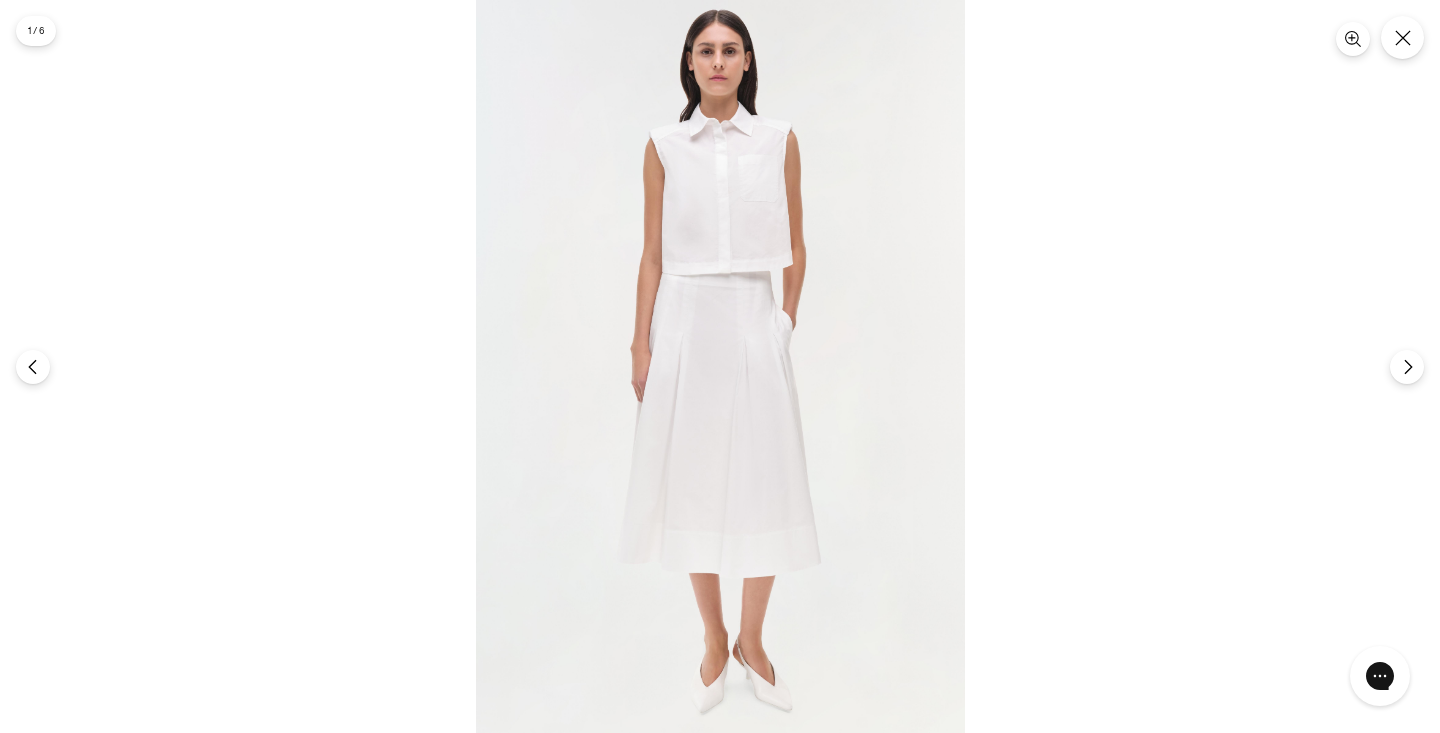 click at bounding box center [720, 366] 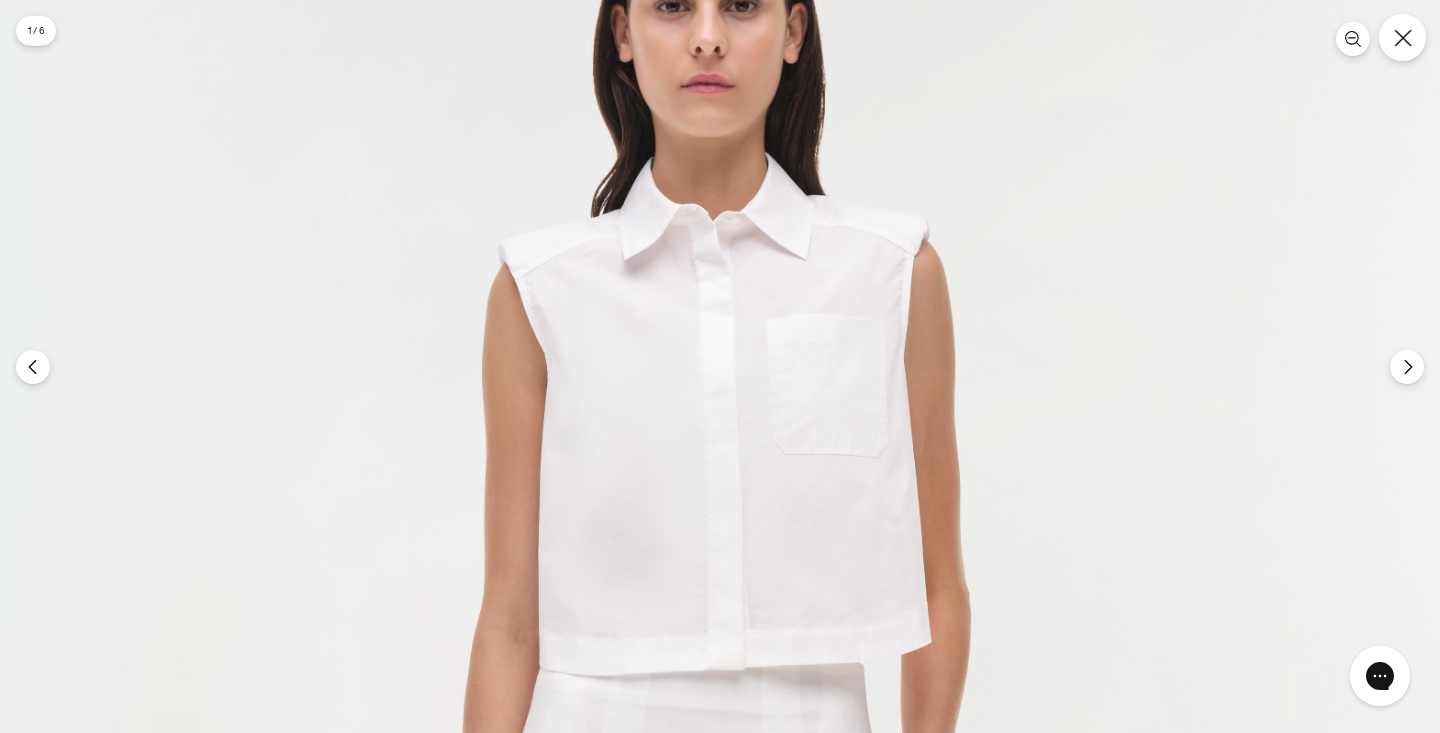 click 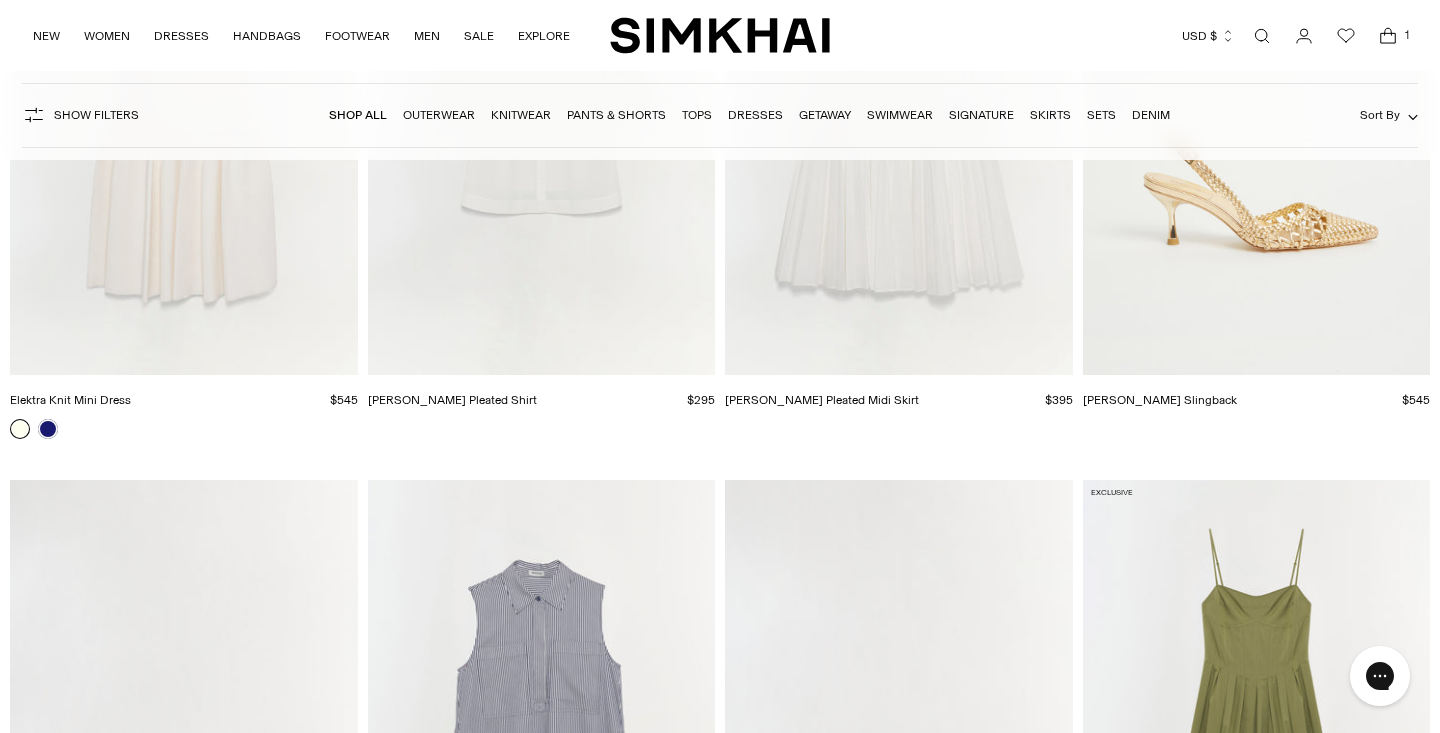 scroll, scrollTop: 35335, scrollLeft: 0, axis: vertical 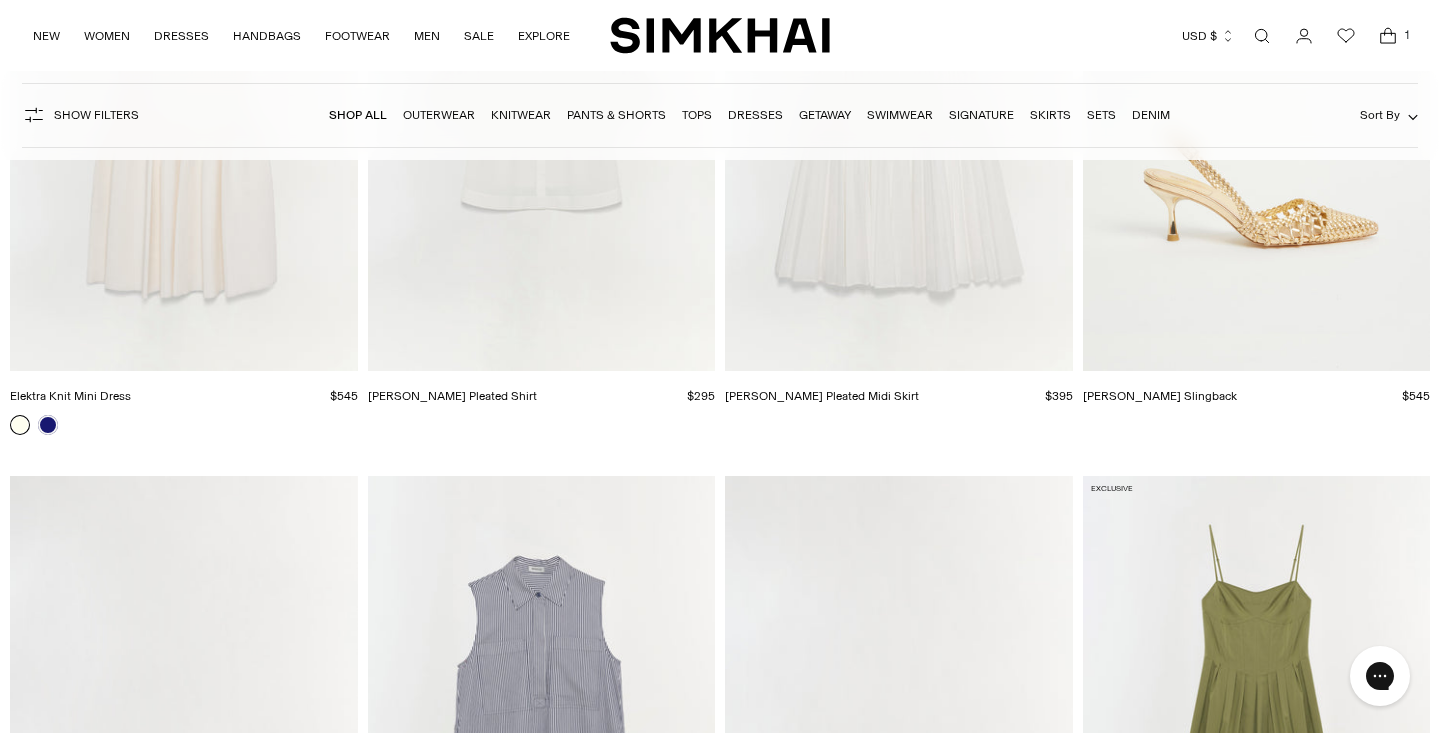 click on "Dresses" at bounding box center (755, 115) 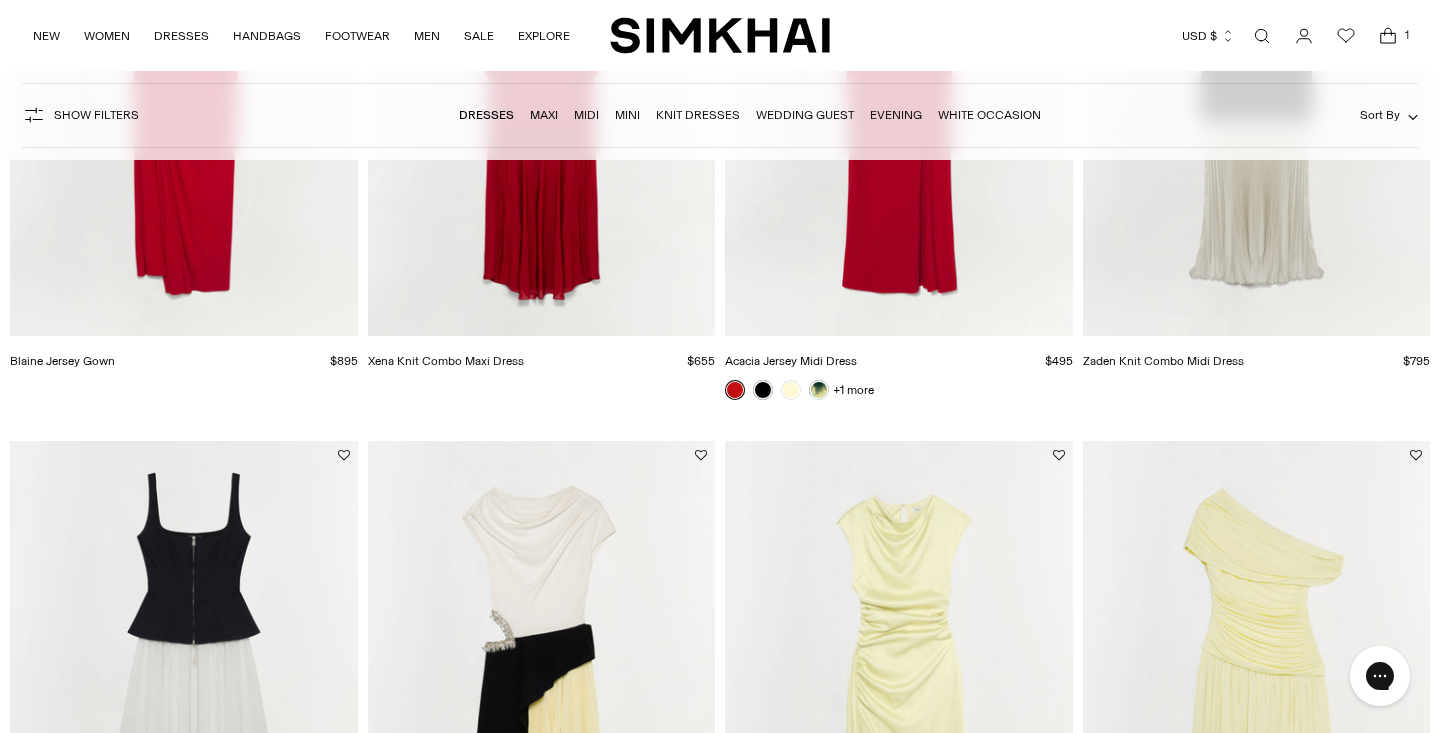 scroll, scrollTop: 502, scrollLeft: 0, axis: vertical 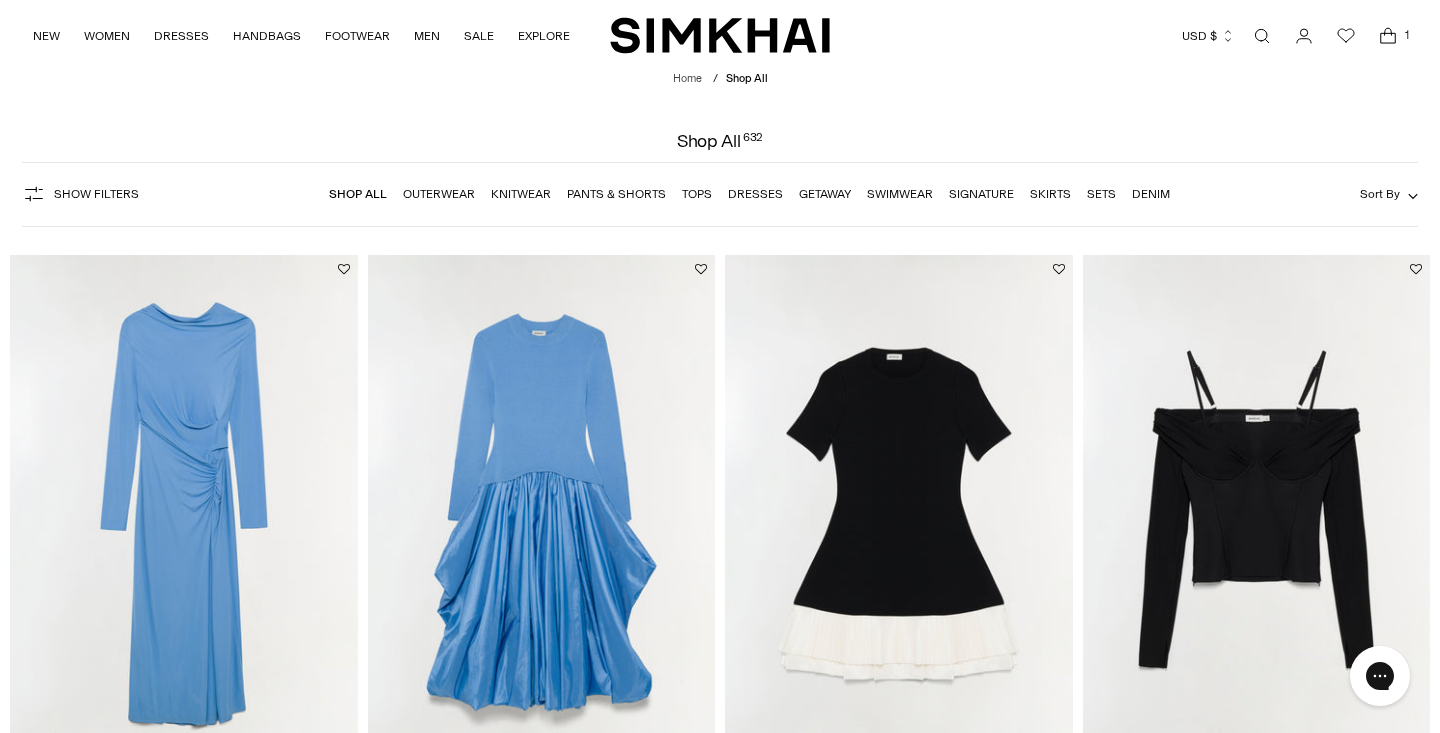 click on "Pants & Shorts" at bounding box center (616, 194) 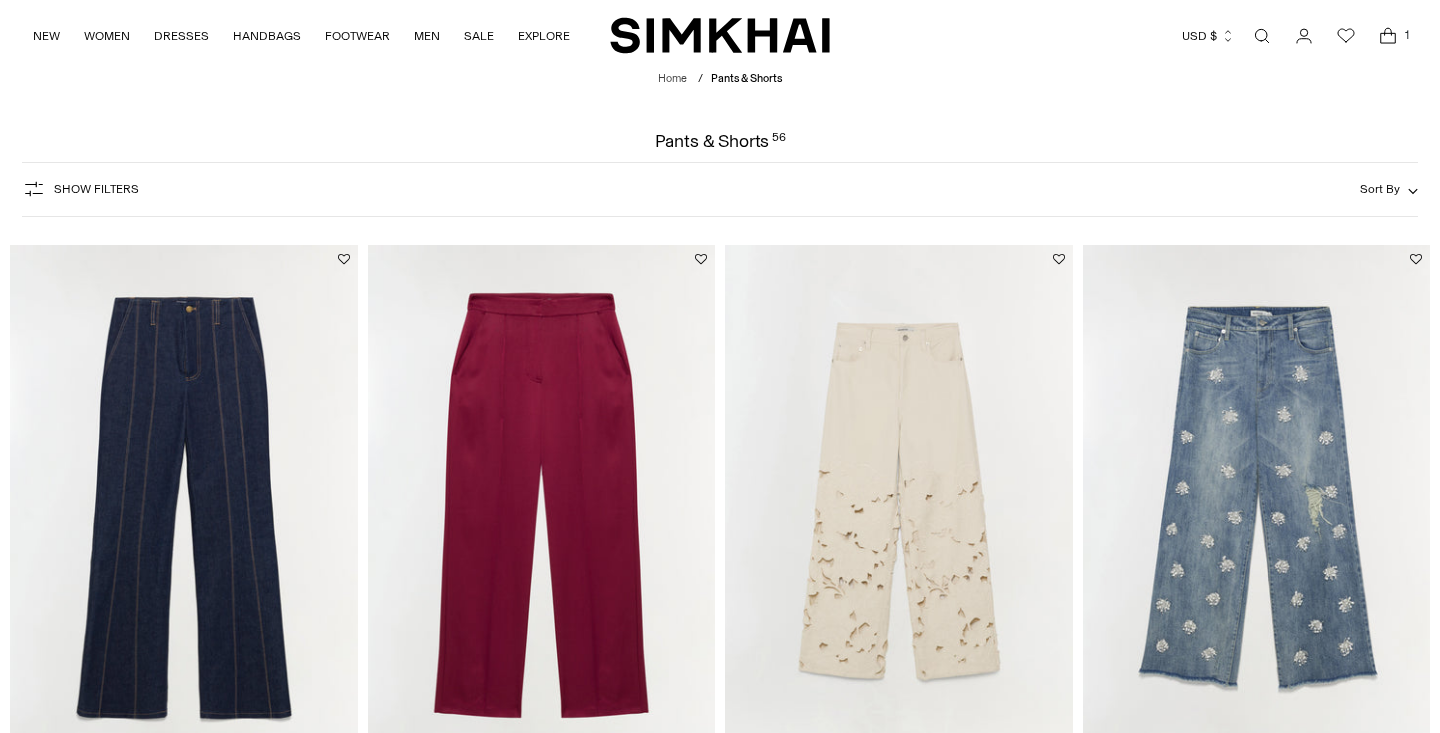 scroll, scrollTop: 0, scrollLeft: 0, axis: both 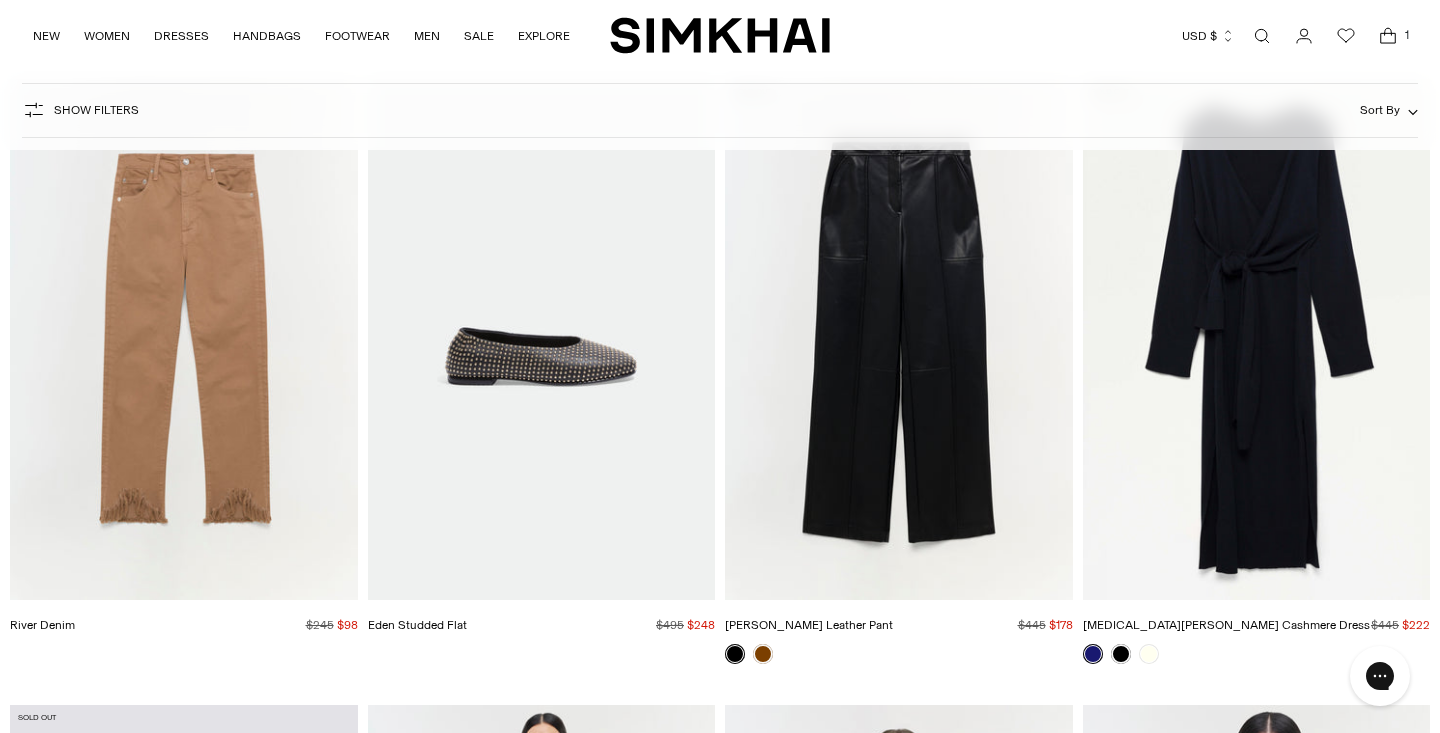 click at bounding box center (0, 0) 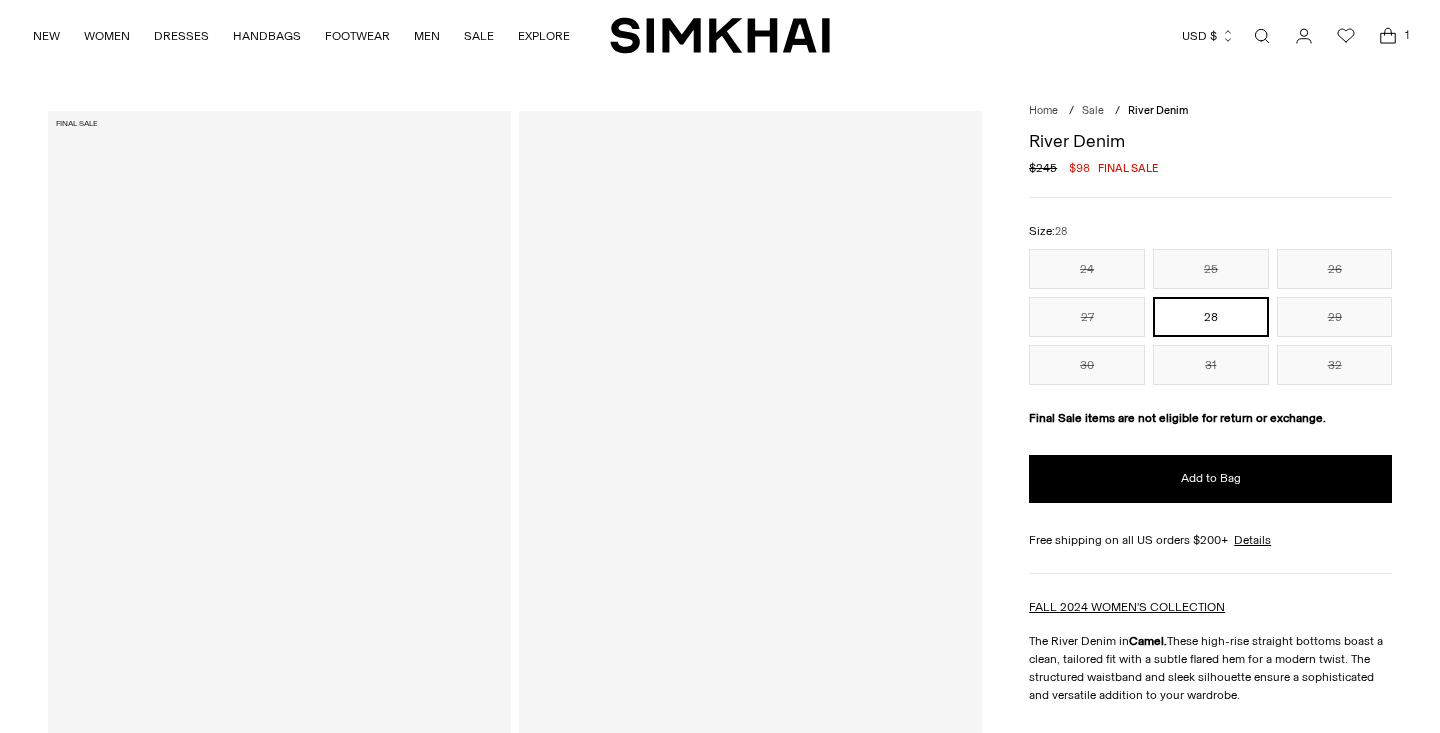 scroll, scrollTop: 0, scrollLeft: 0, axis: both 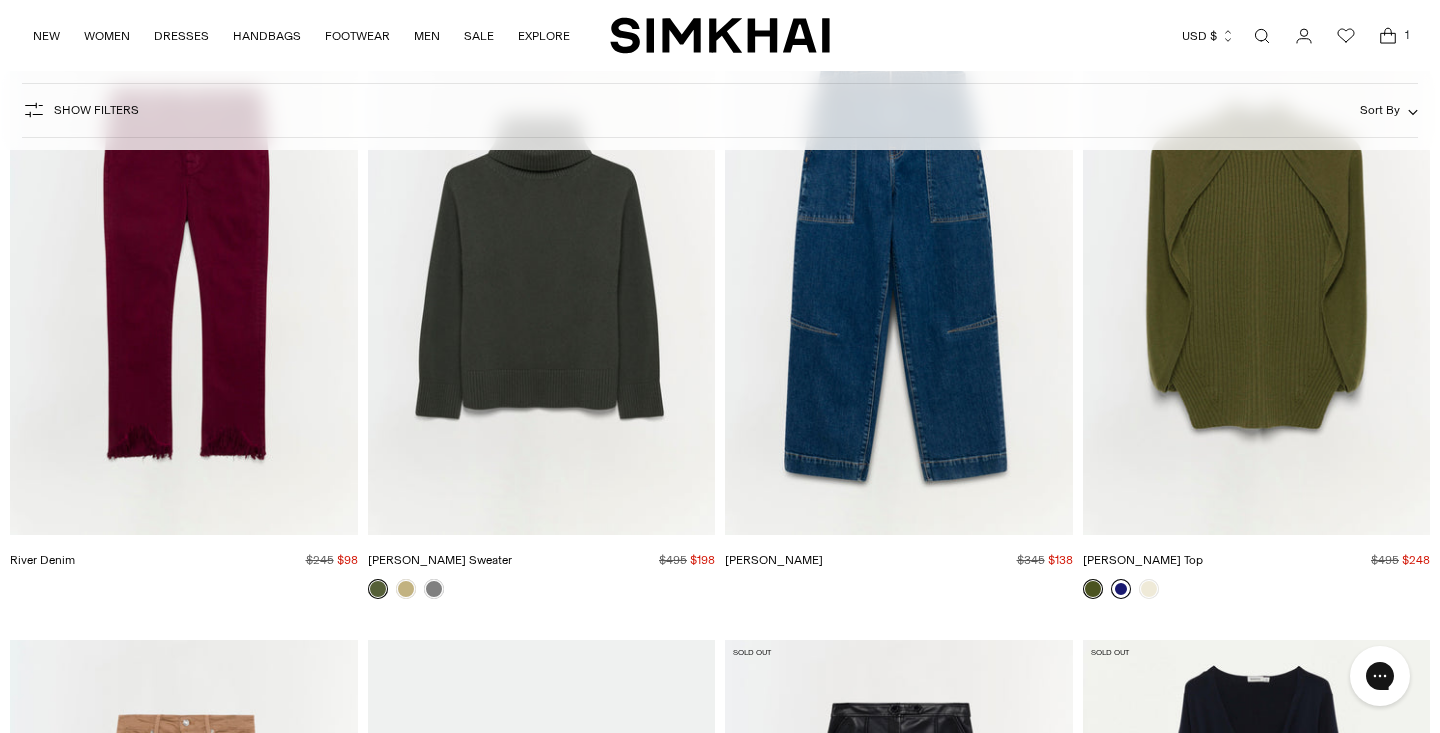 click at bounding box center [0, 0] 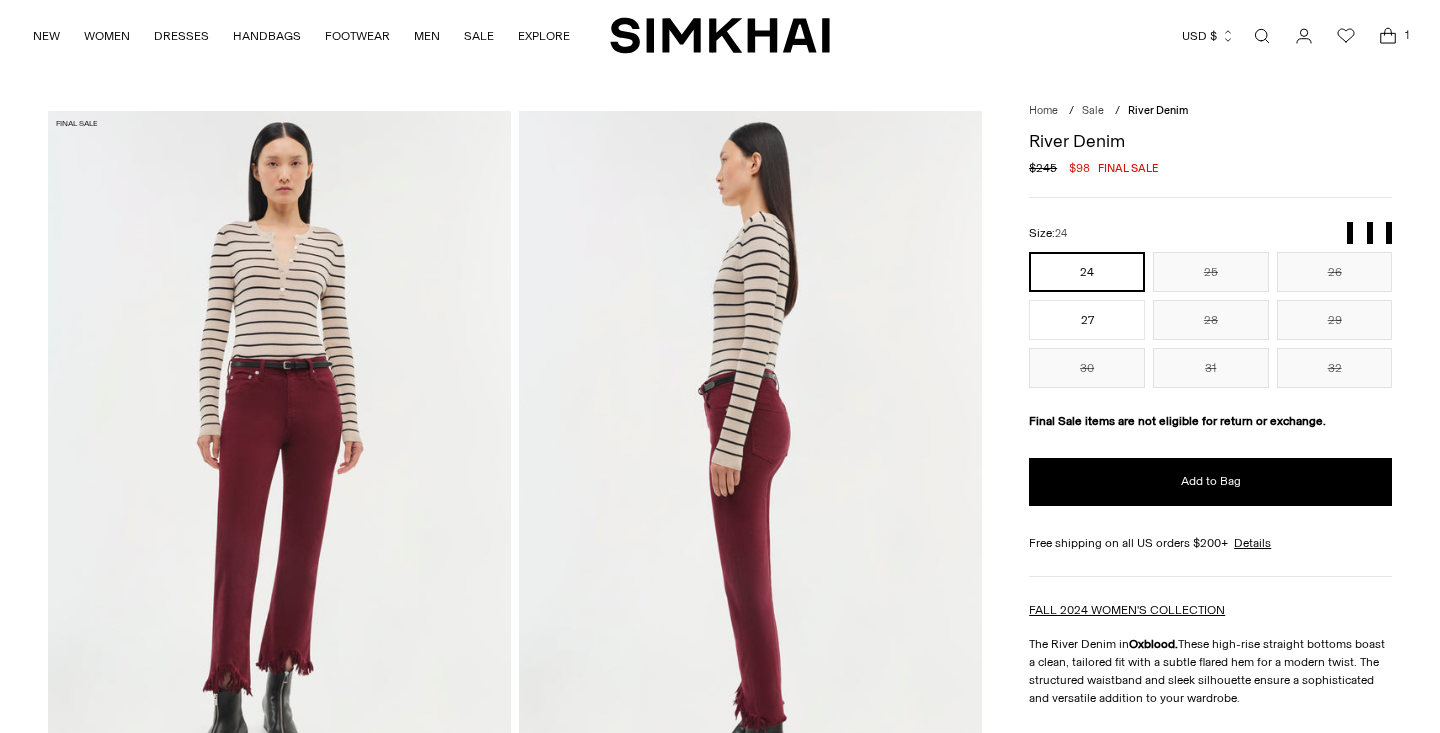 scroll, scrollTop: 0, scrollLeft: 0, axis: both 